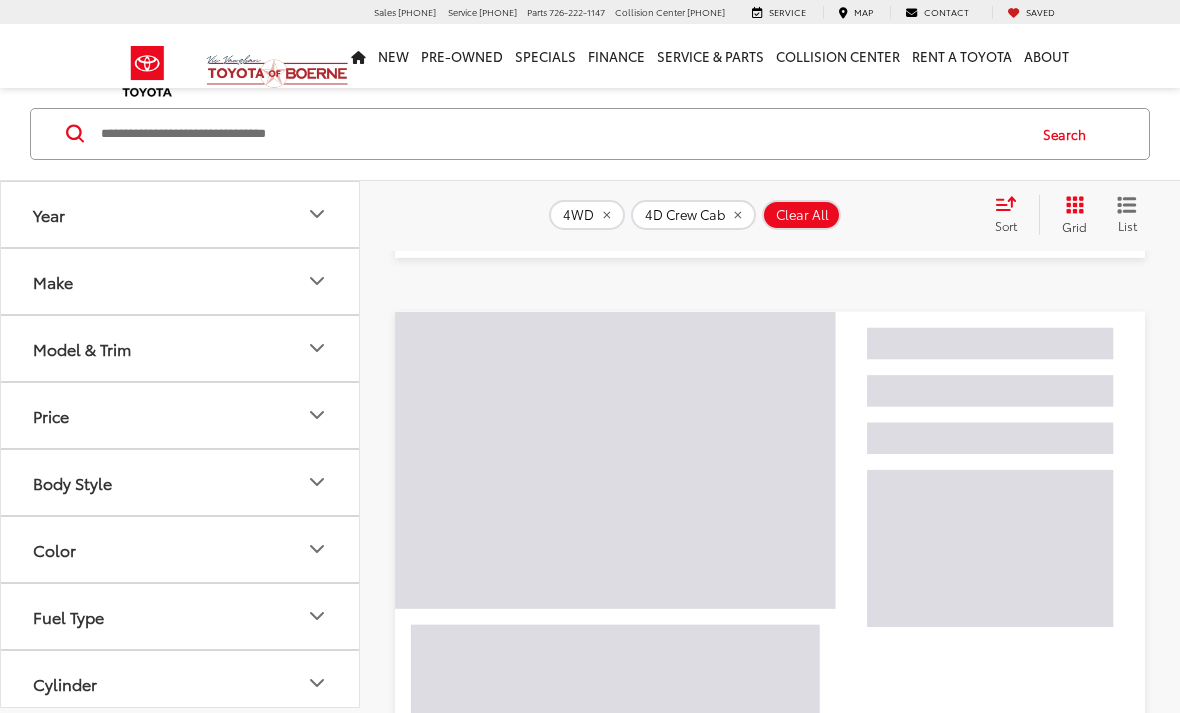 scroll, scrollTop: 1720, scrollLeft: 0, axis: vertical 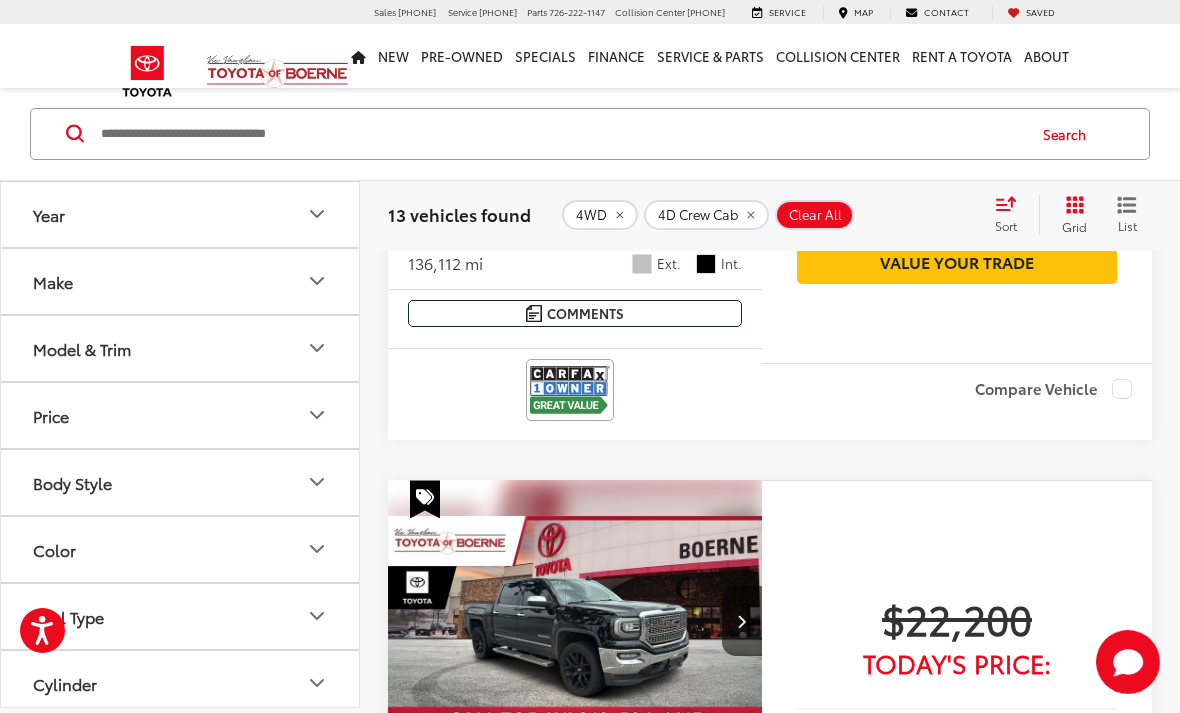 click on "Year" at bounding box center (181, 214) 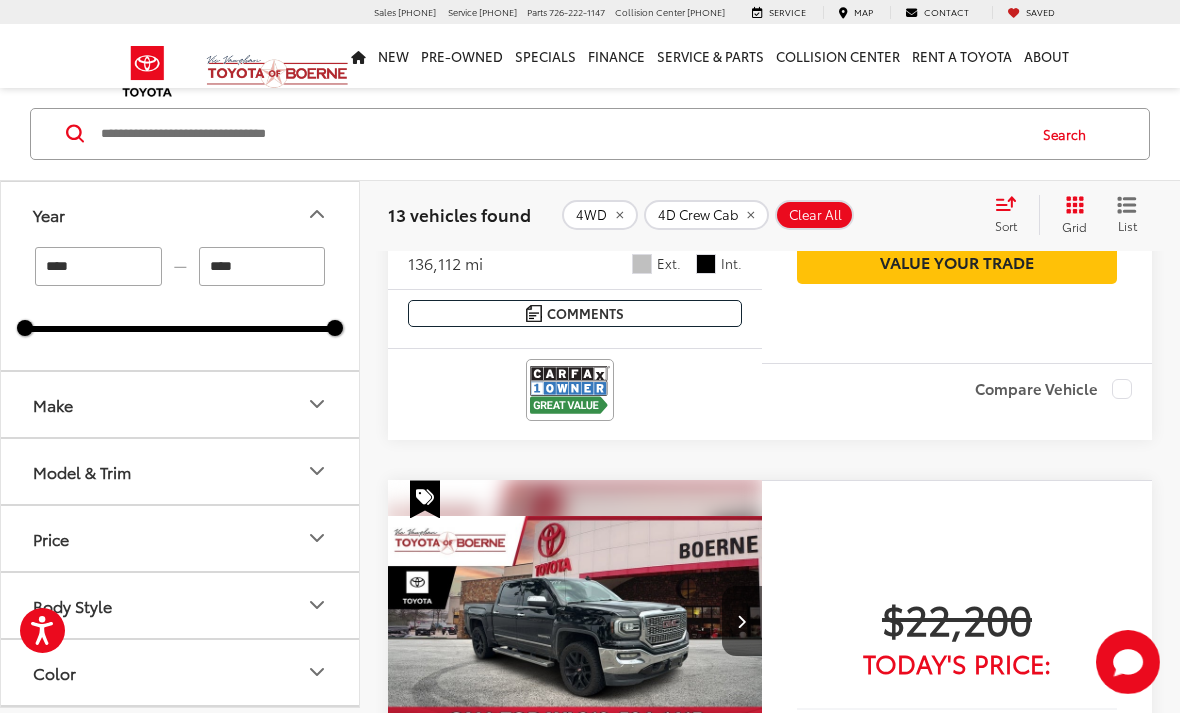 click 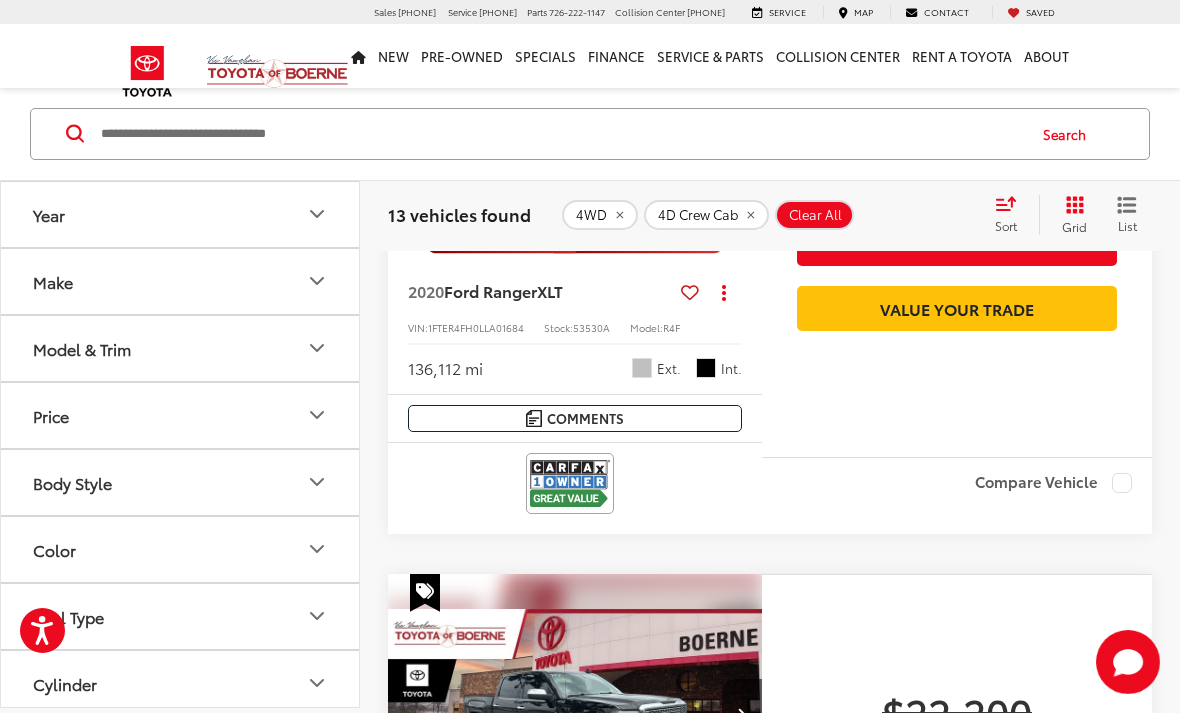 click 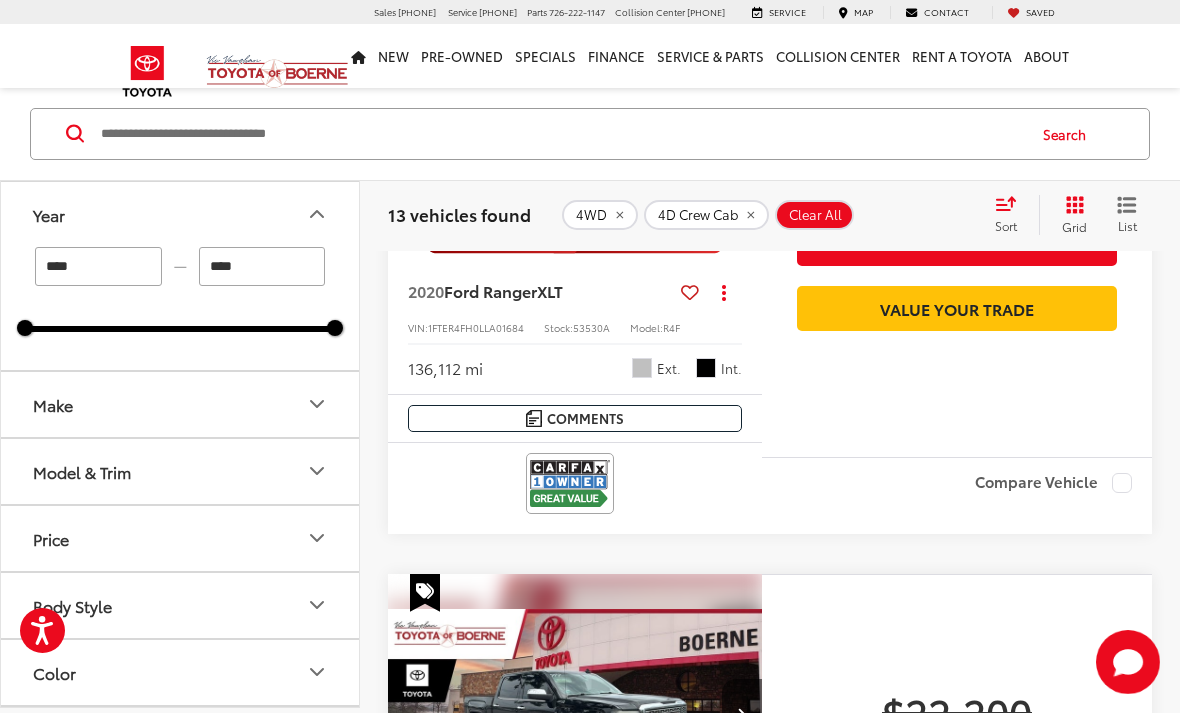 click 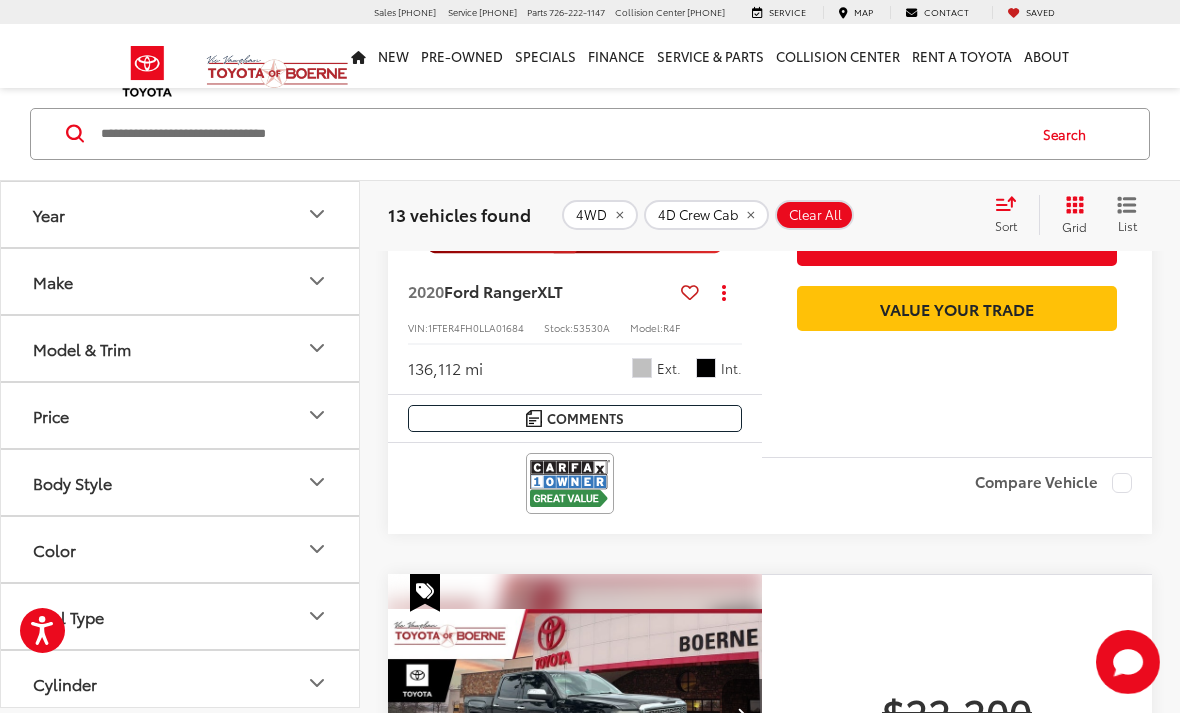 click 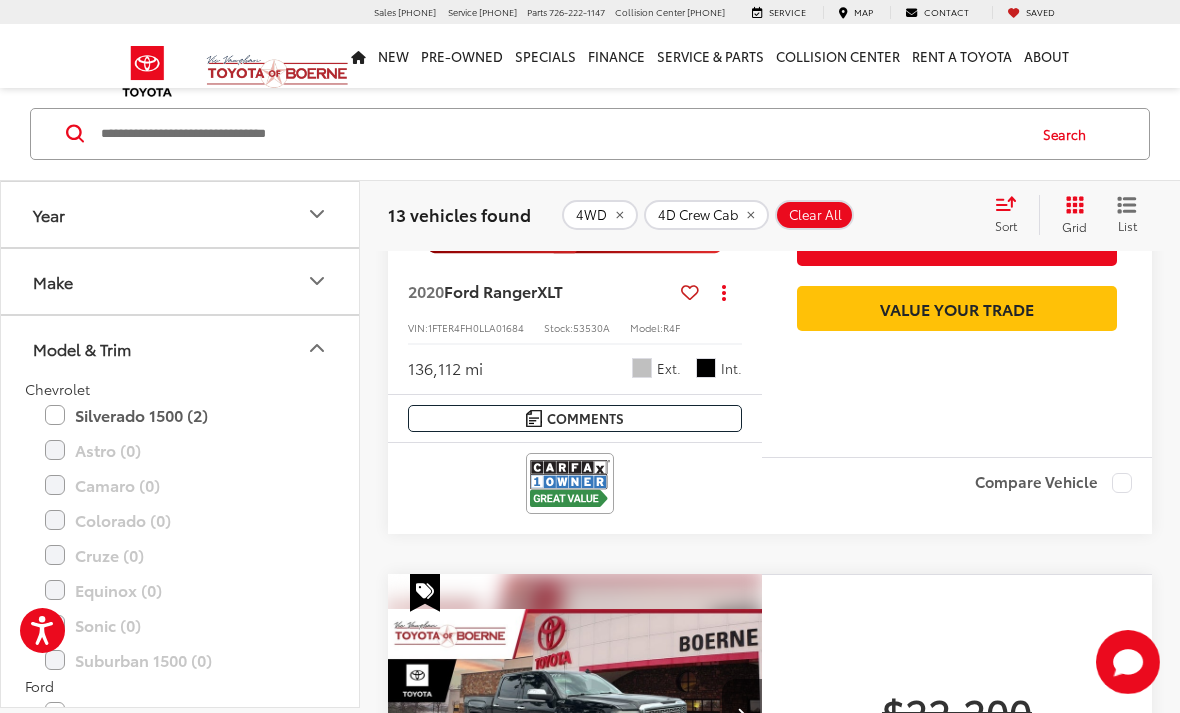 click on "Model & Trim" at bounding box center [181, 348] 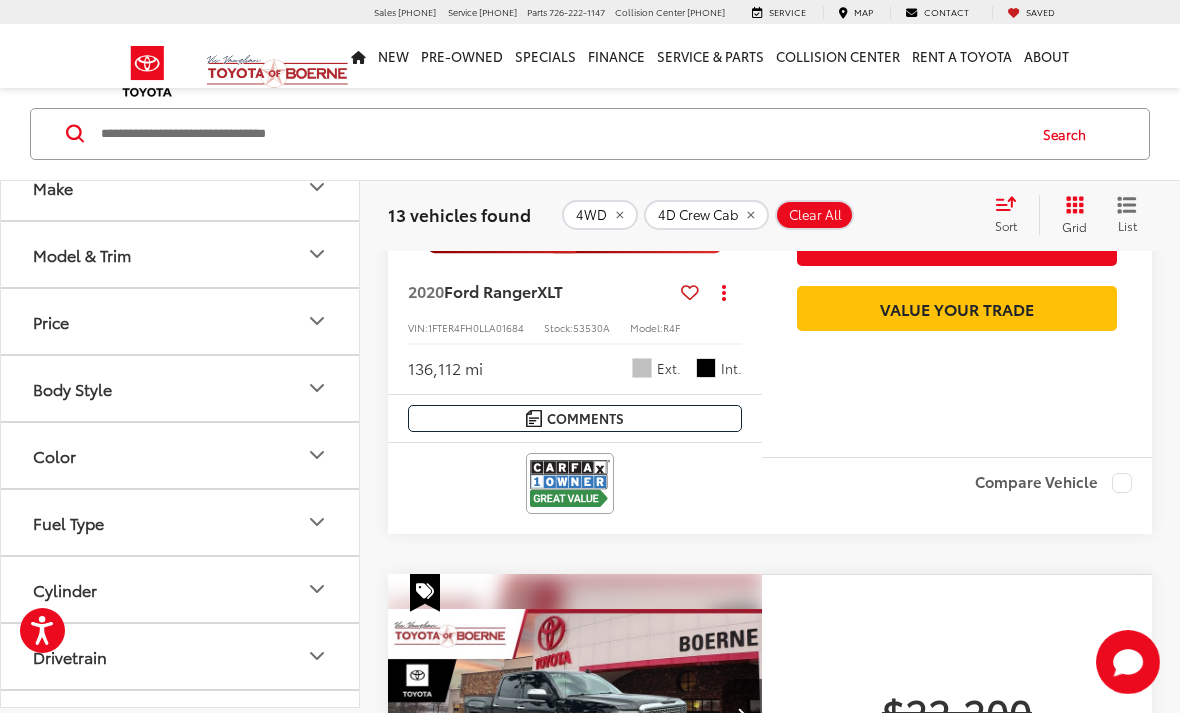 scroll, scrollTop: 95, scrollLeft: 0, axis: vertical 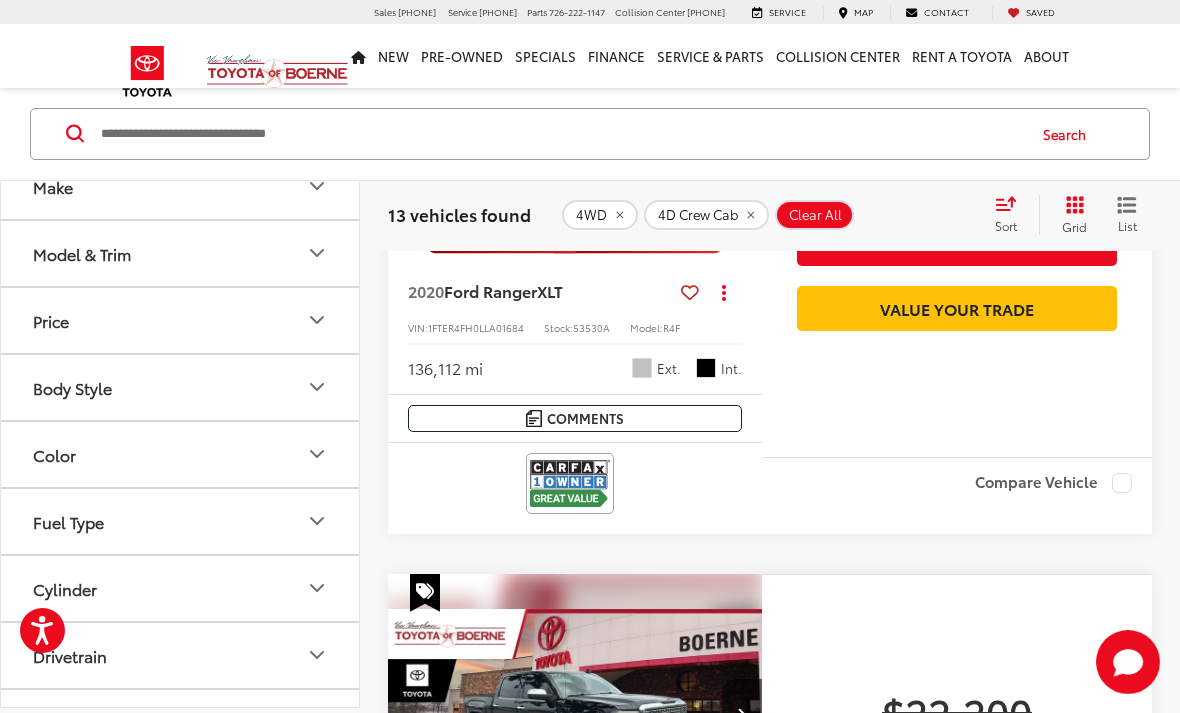 click 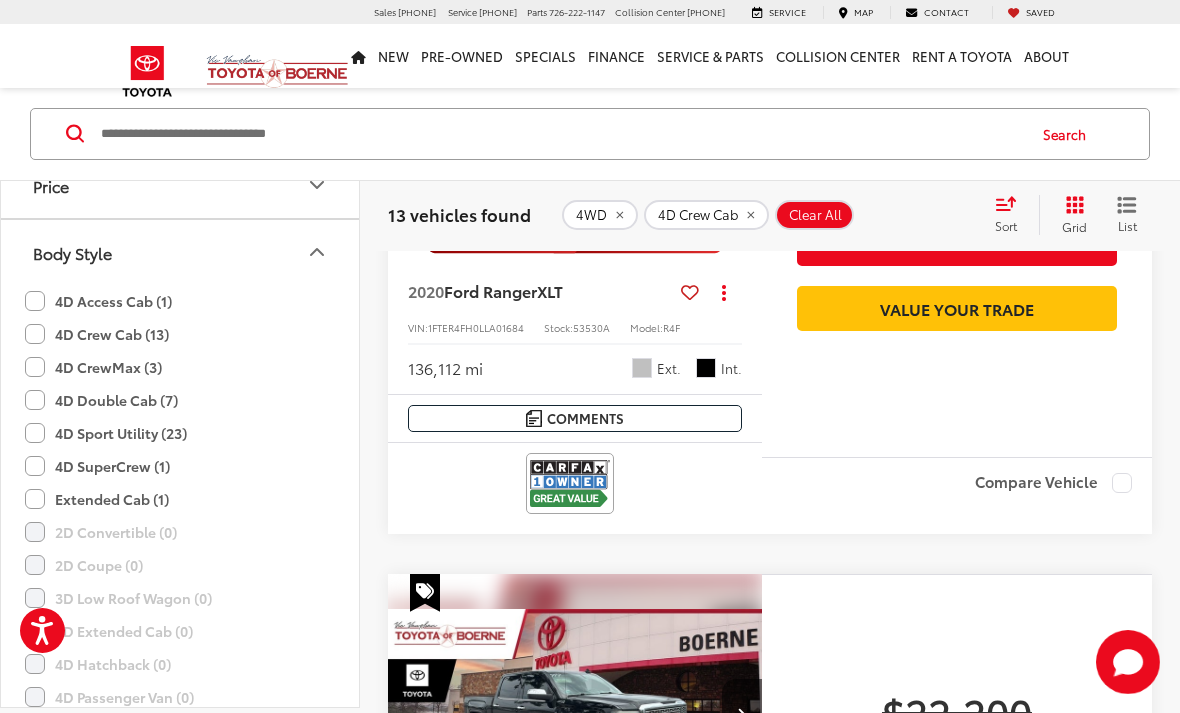 scroll, scrollTop: 232, scrollLeft: 0, axis: vertical 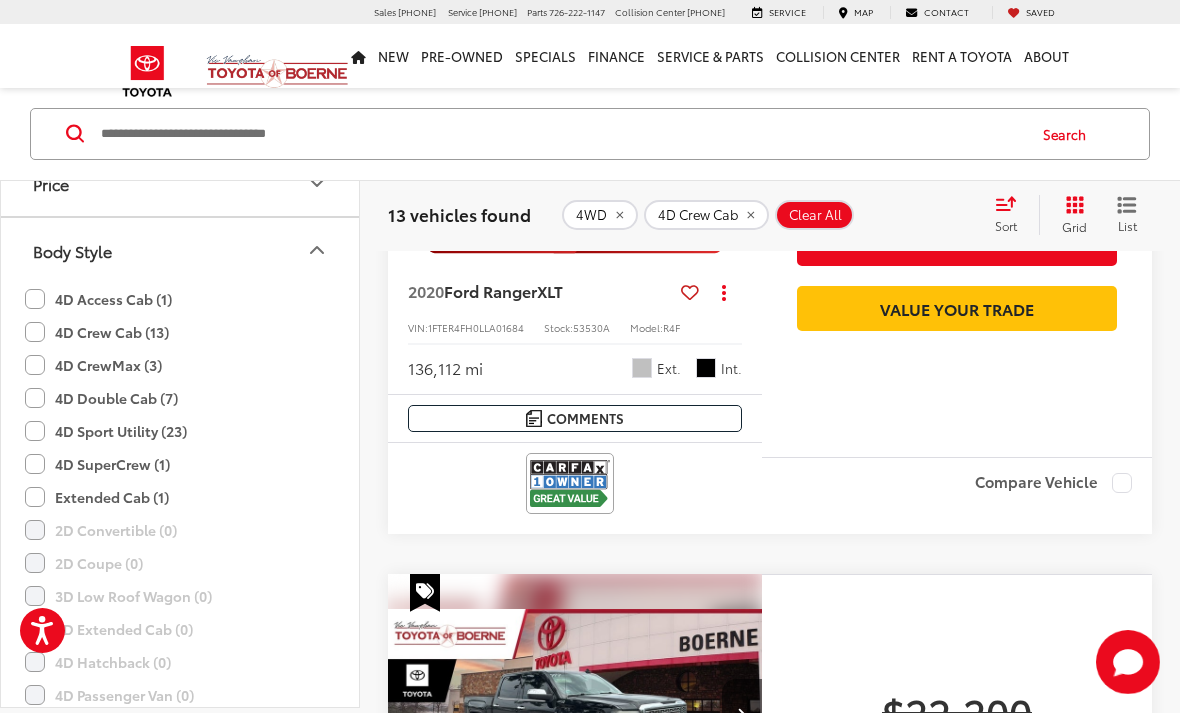 click on "4D Crew Cab (13)" 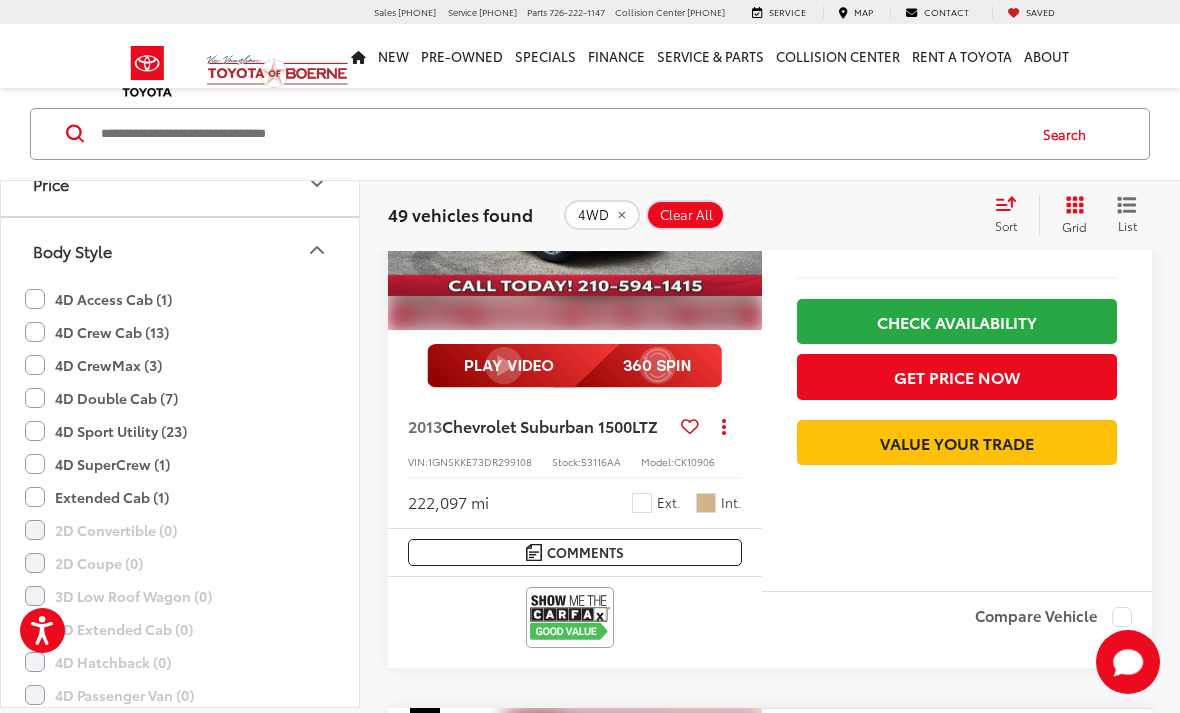 scroll, scrollTop: 305, scrollLeft: 0, axis: vertical 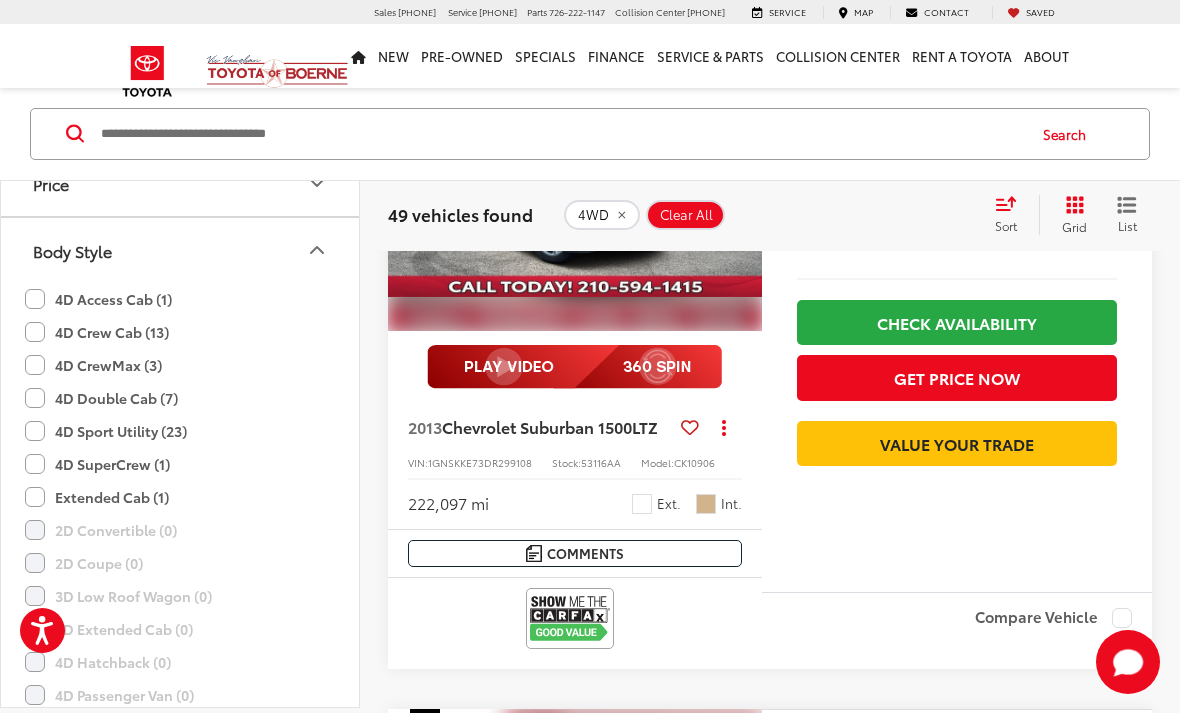 click on "Body Style" at bounding box center (181, 250) 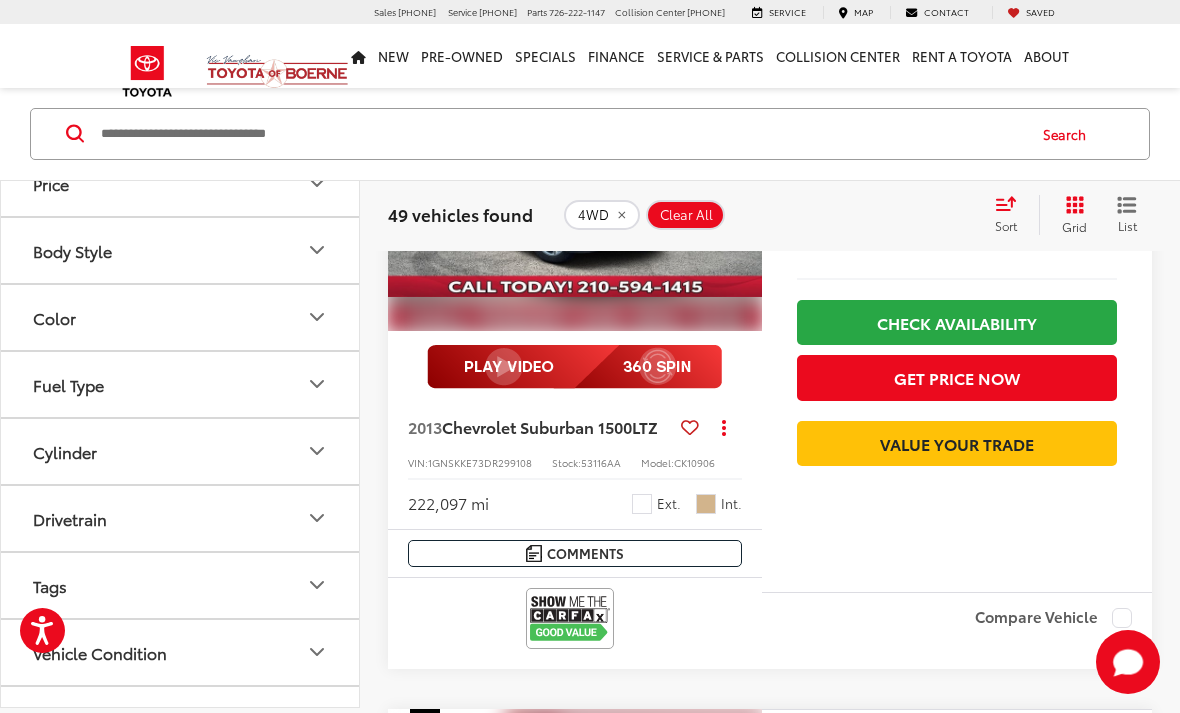 click 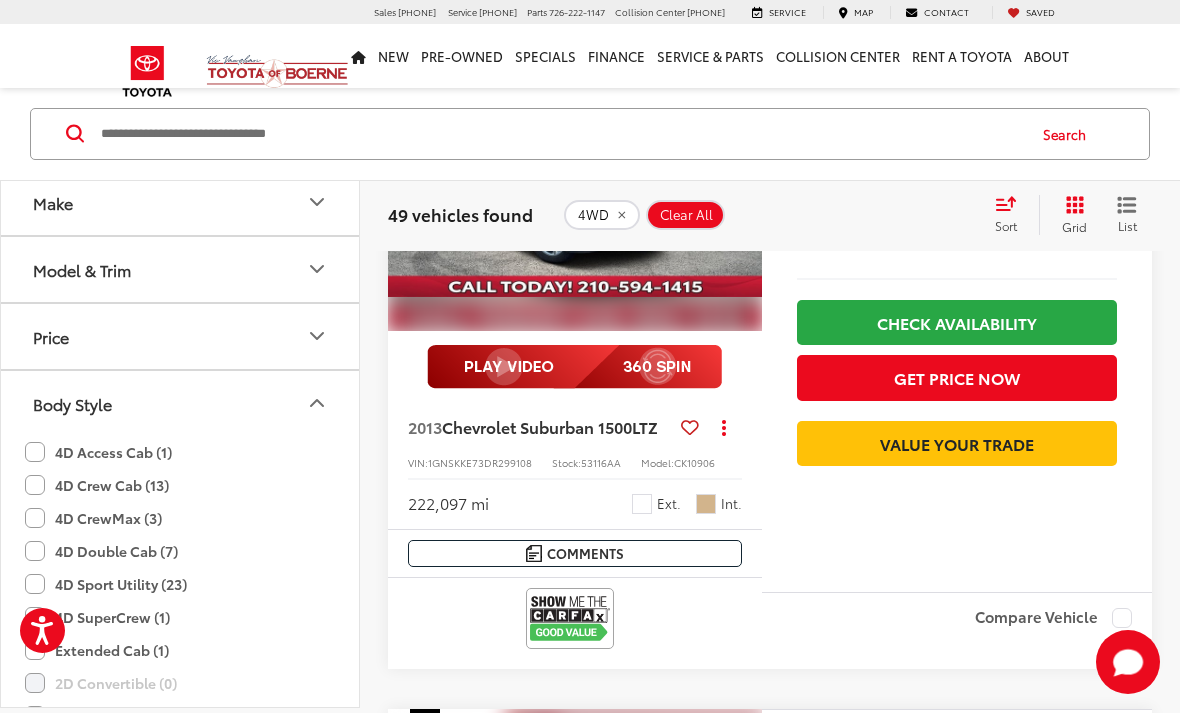 scroll, scrollTop: 82, scrollLeft: 0, axis: vertical 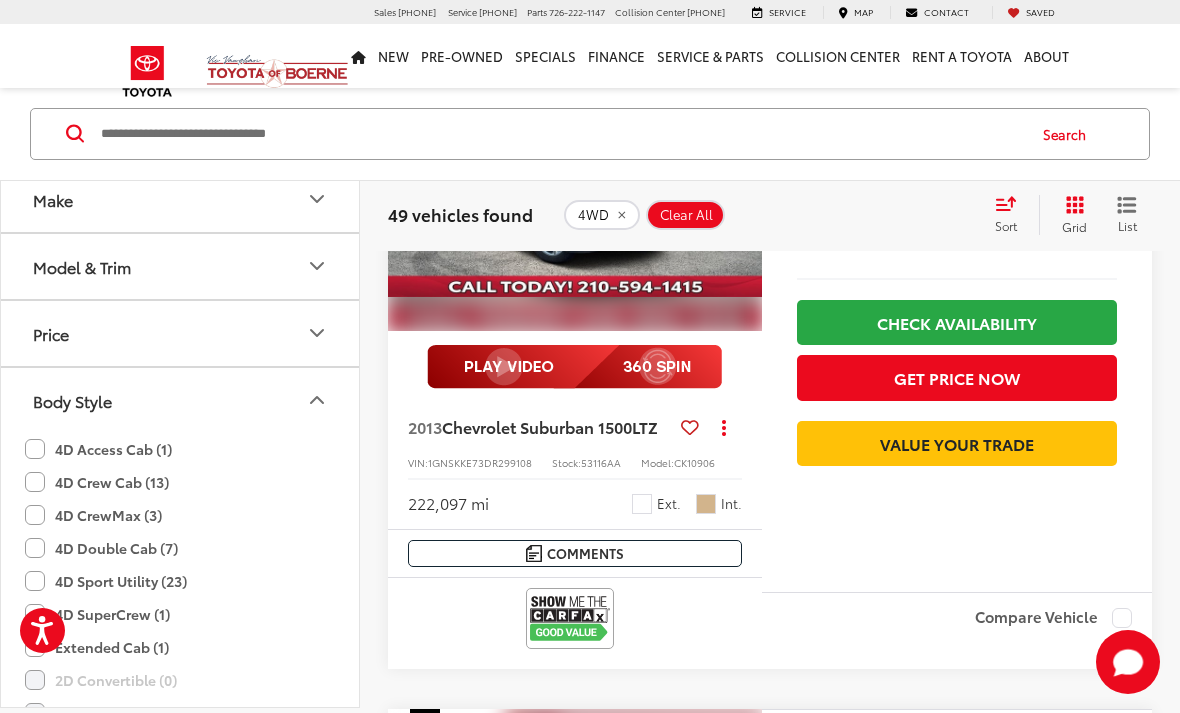 click 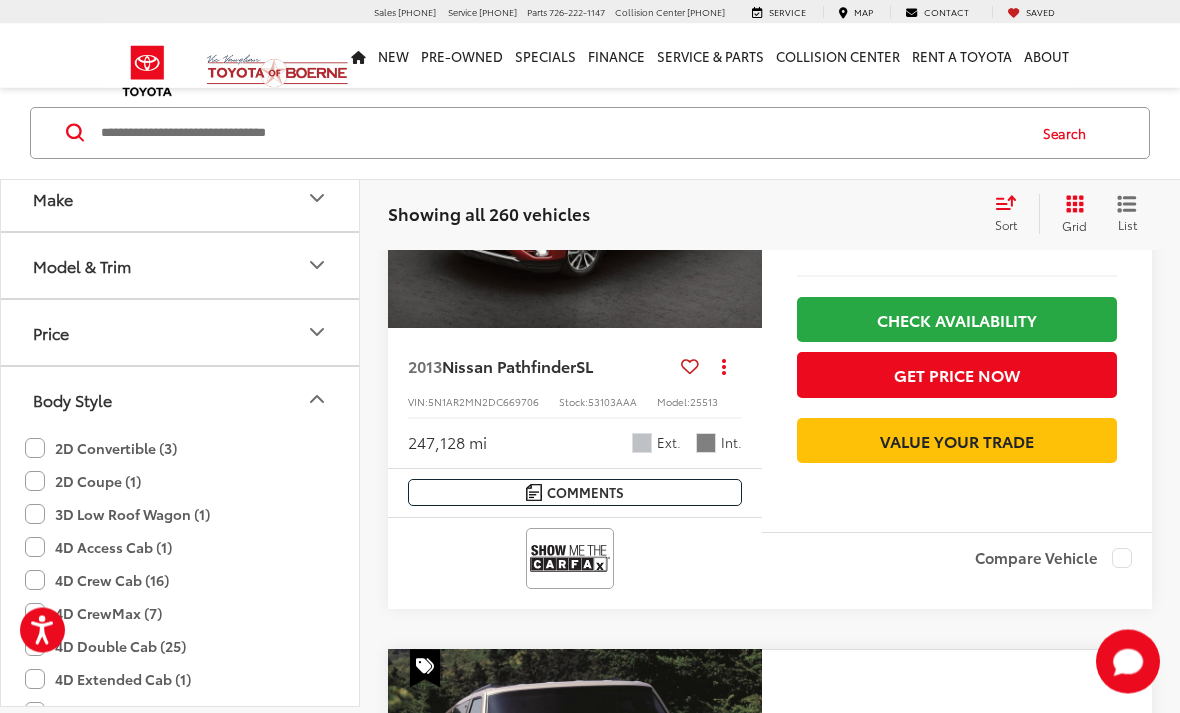 scroll, scrollTop: 303, scrollLeft: 0, axis: vertical 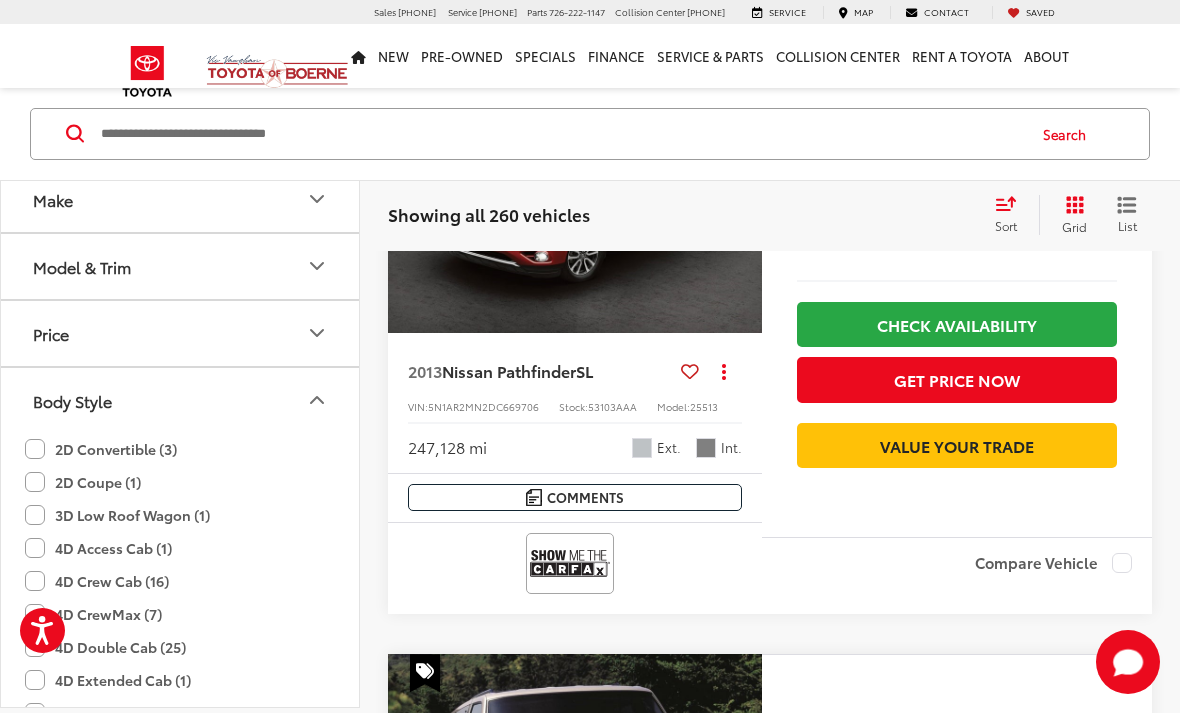 click 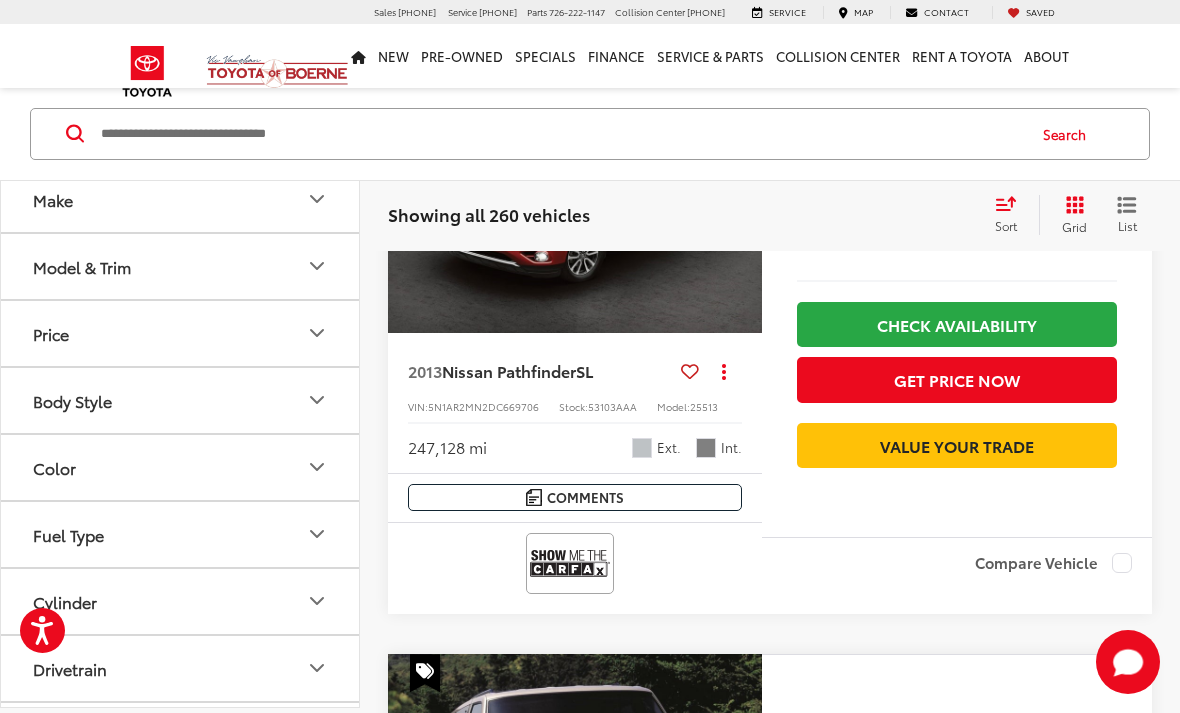click 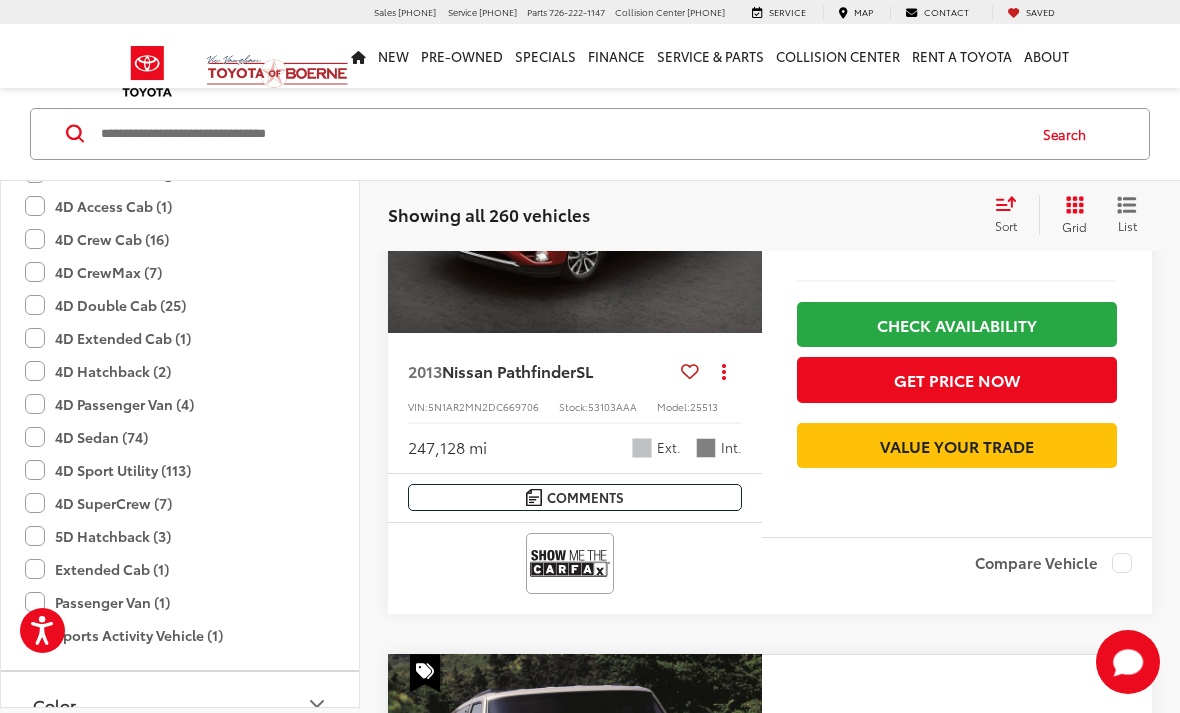 scroll, scrollTop: 423, scrollLeft: 0, axis: vertical 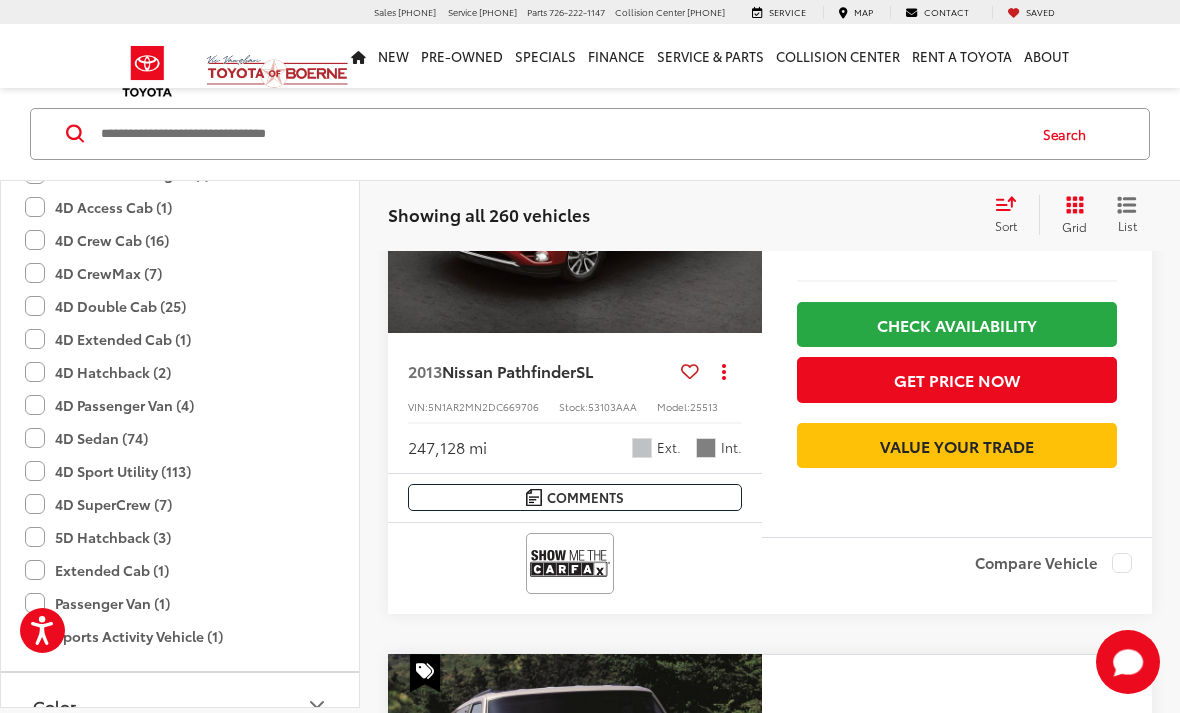 click on "Passenger Van (1)" 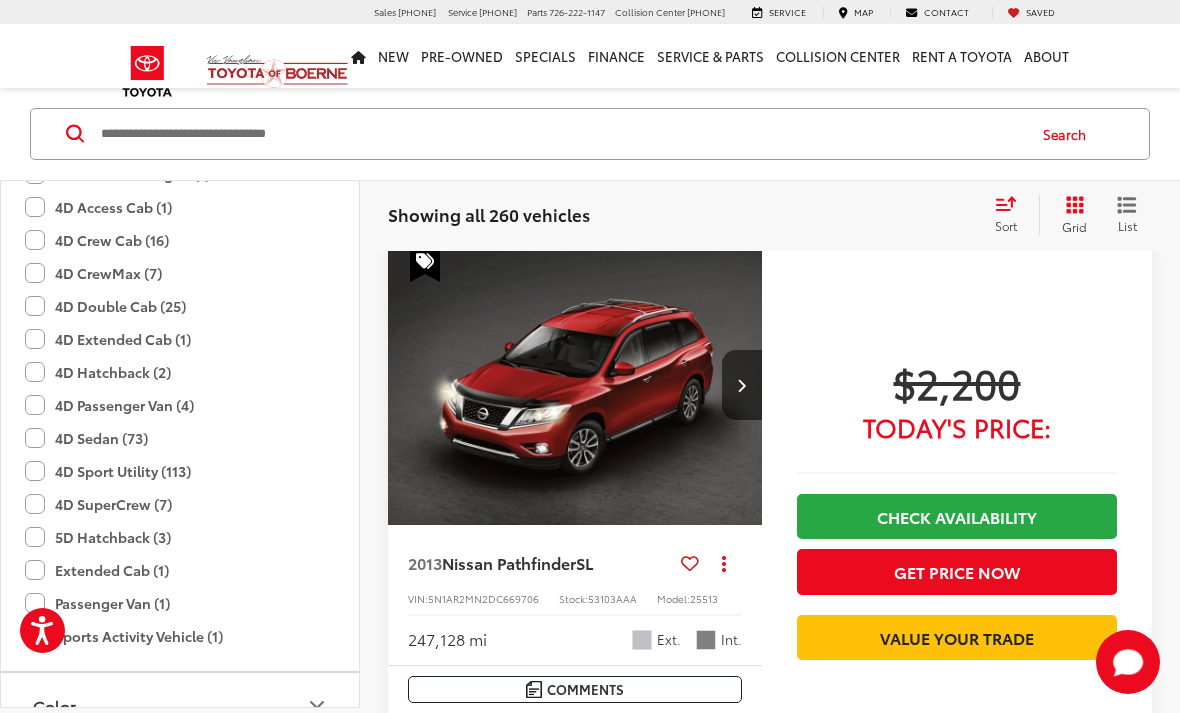 scroll, scrollTop: 101, scrollLeft: 0, axis: vertical 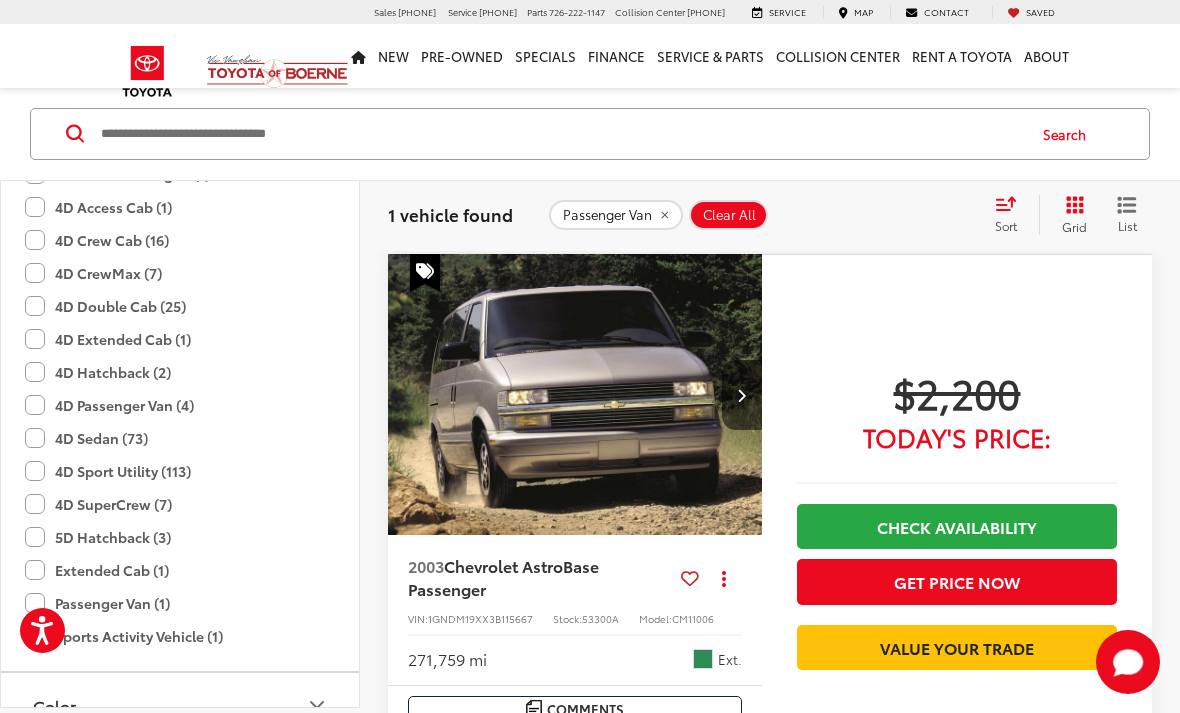 click on "Passenger Van (1)" 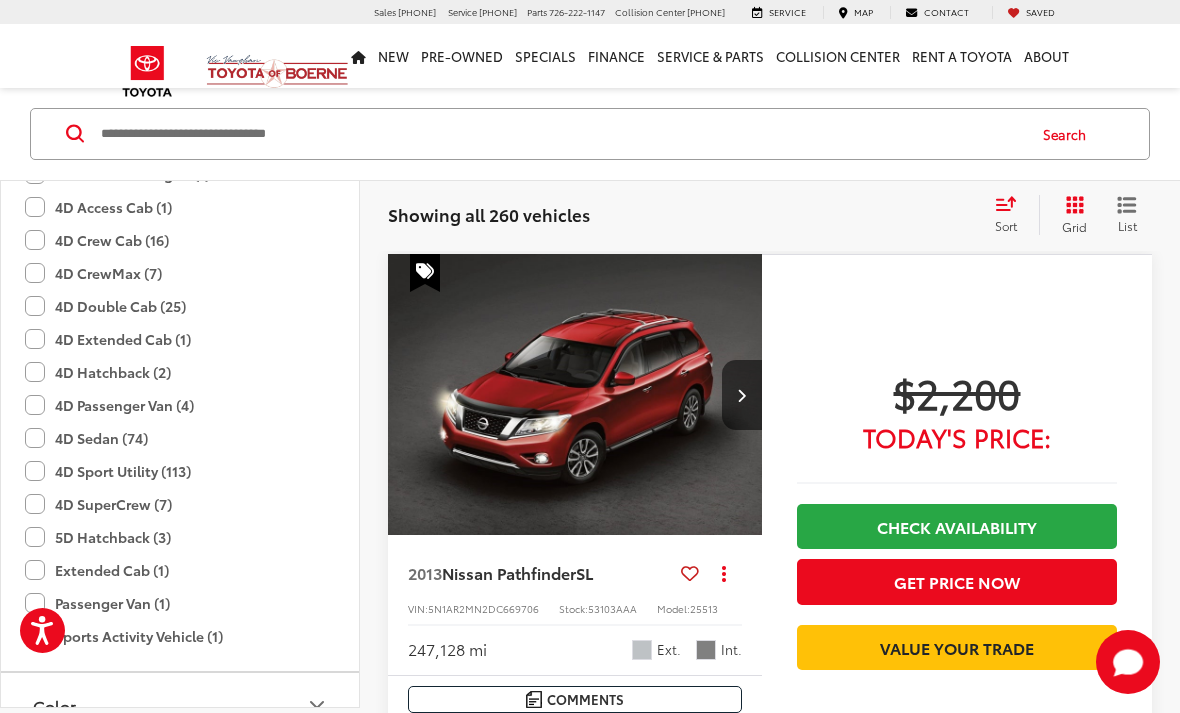 click on "4D Passenger Van (4)" 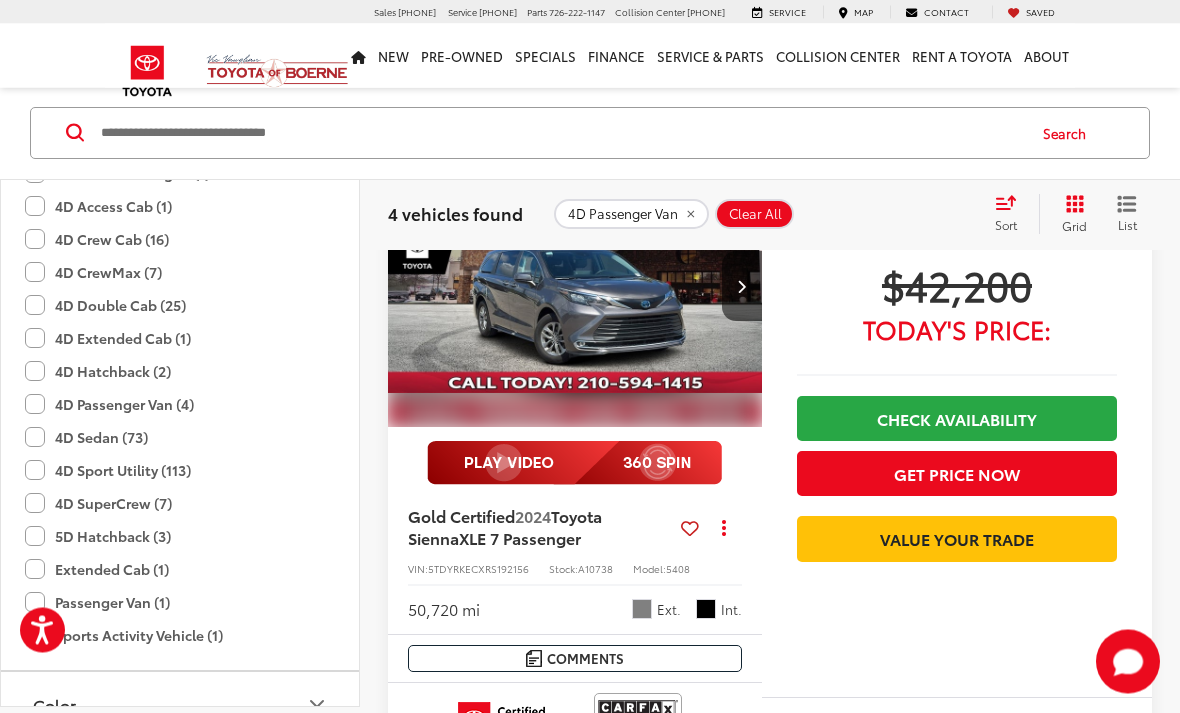 scroll, scrollTop: 1474, scrollLeft: 0, axis: vertical 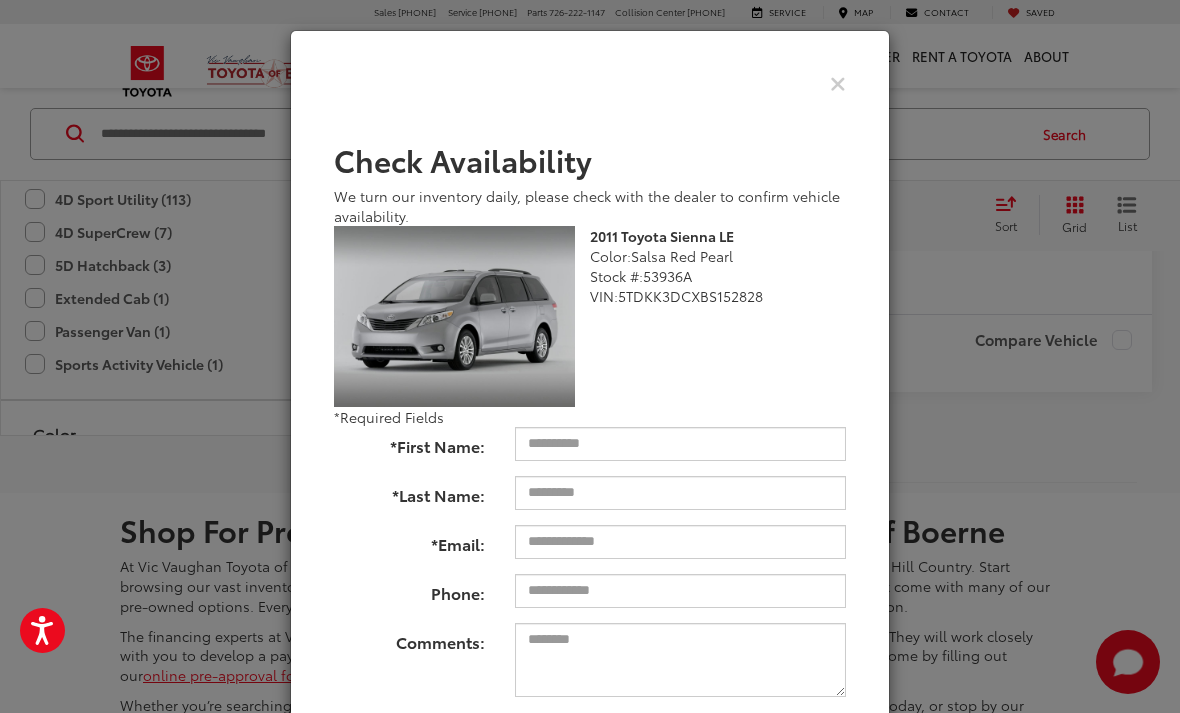 click at bounding box center [838, 82] 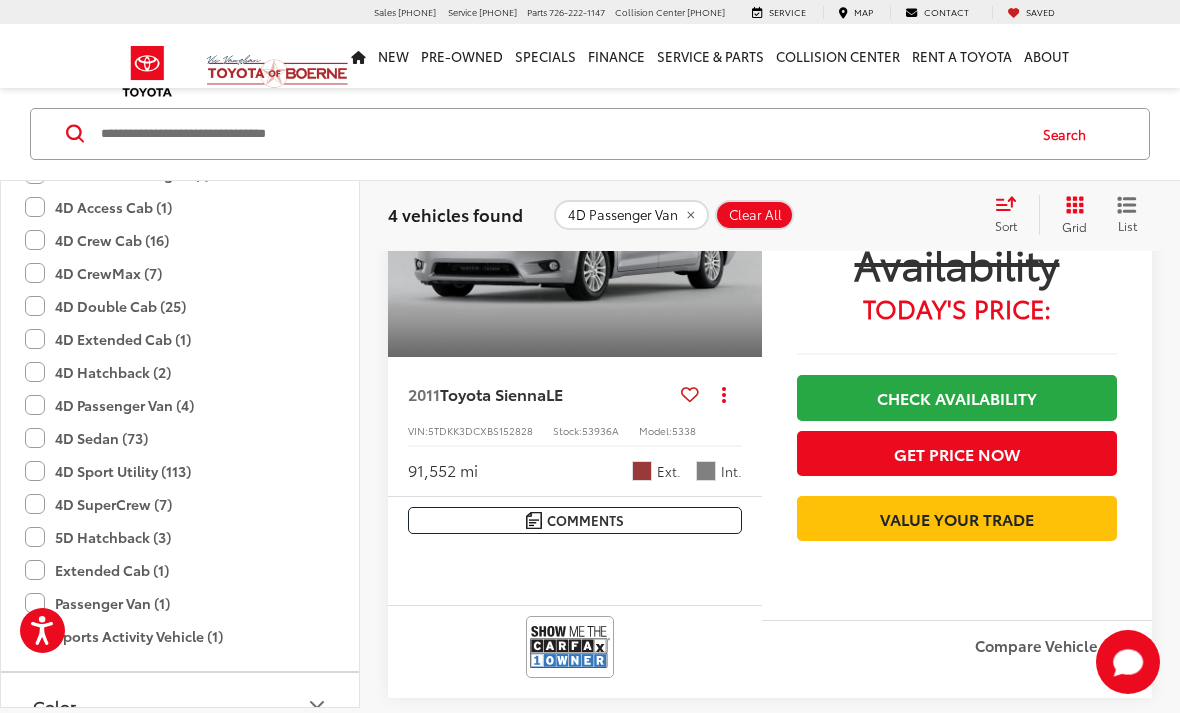 scroll, scrollTop: 2212, scrollLeft: 0, axis: vertical 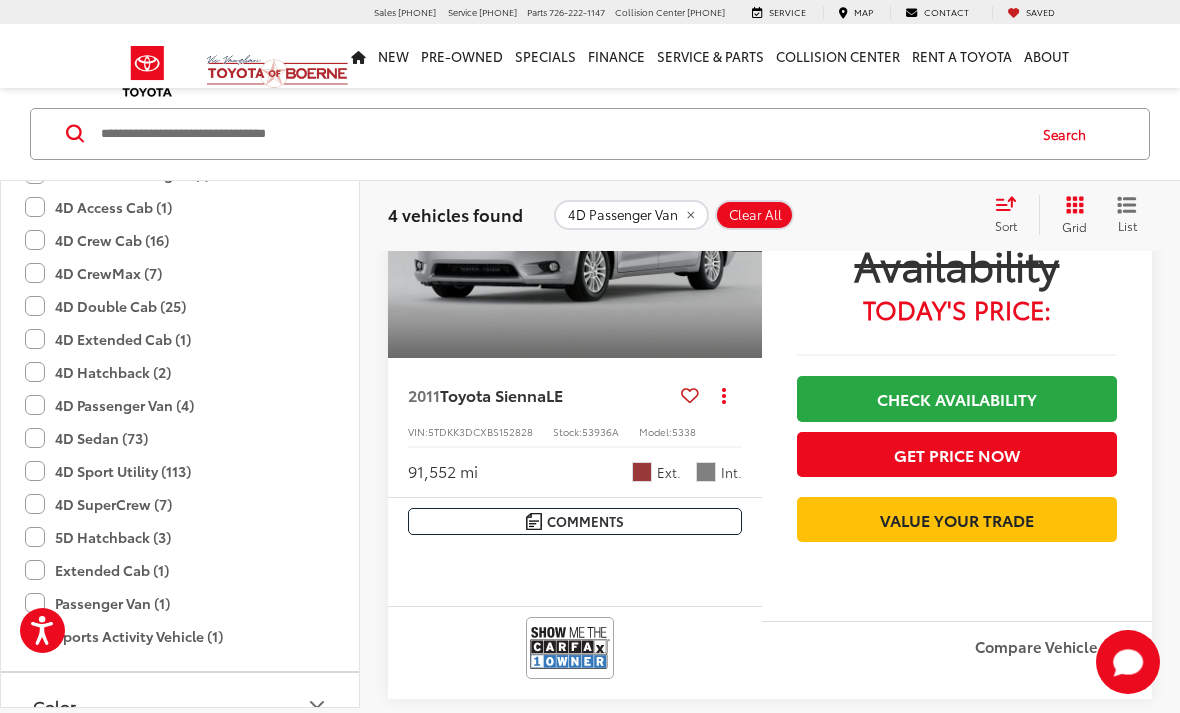 click on "4D Passenger Van (4)" 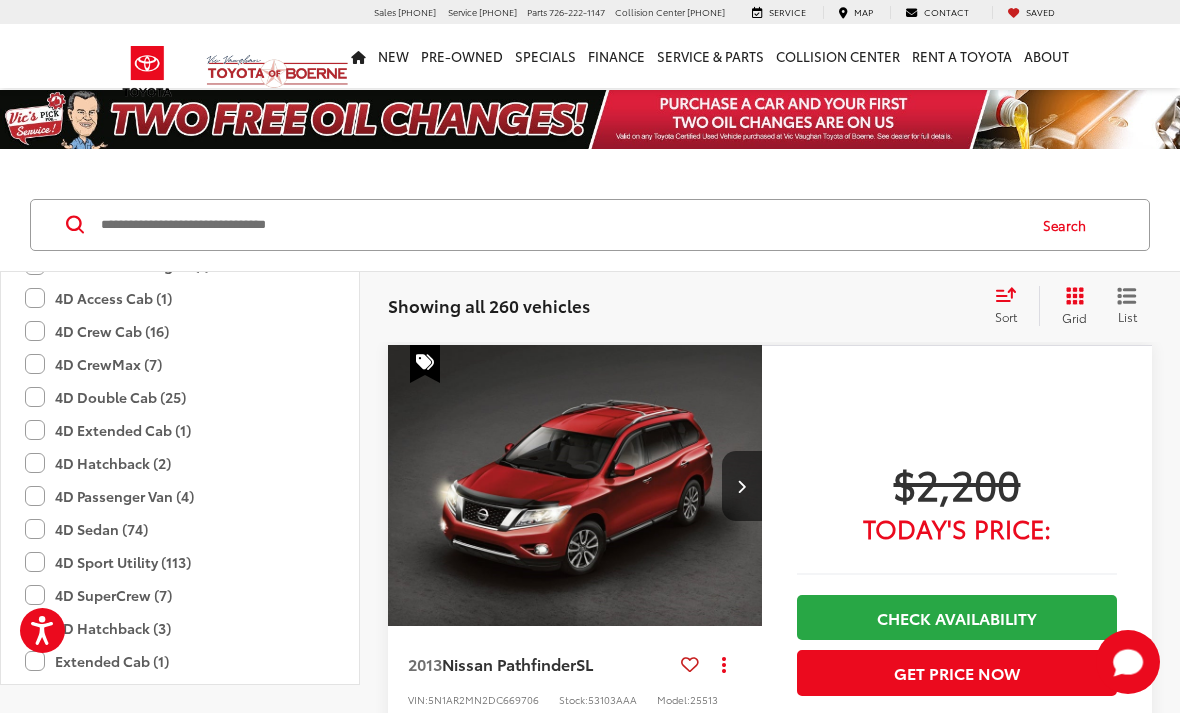 scroll, scrollTop: 0, scrollLeft: 0, axis: both 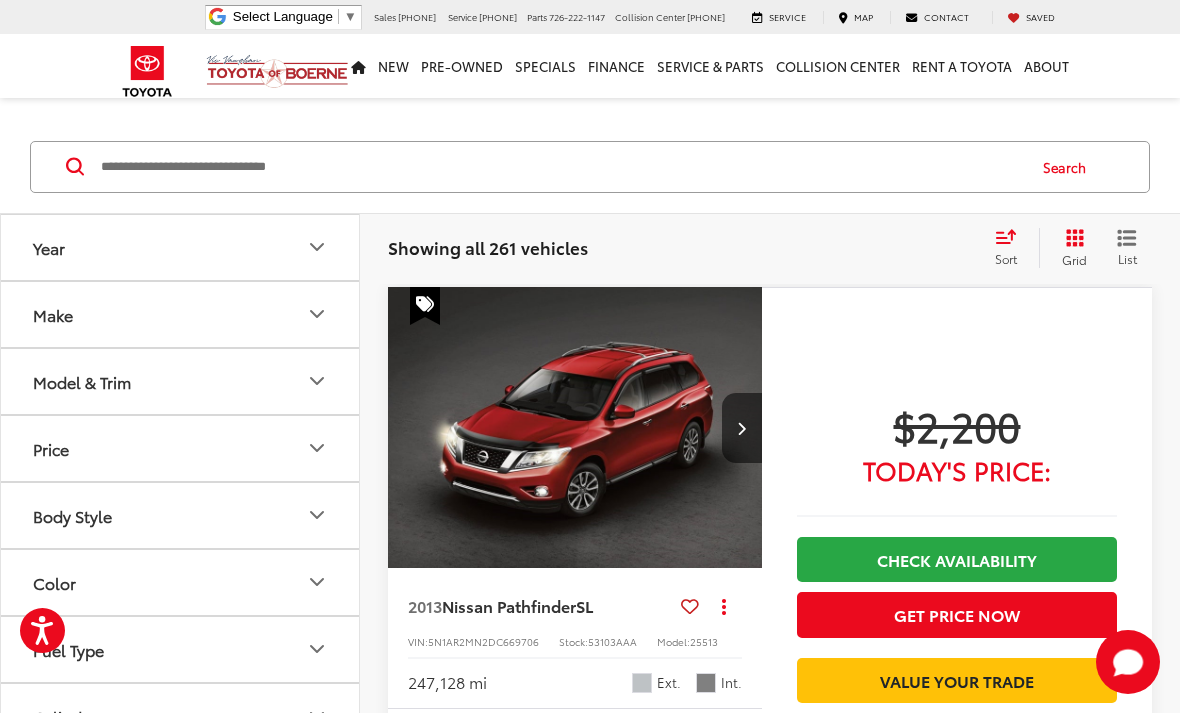 click on "Model & Trim" at bounding box center (181, 381) 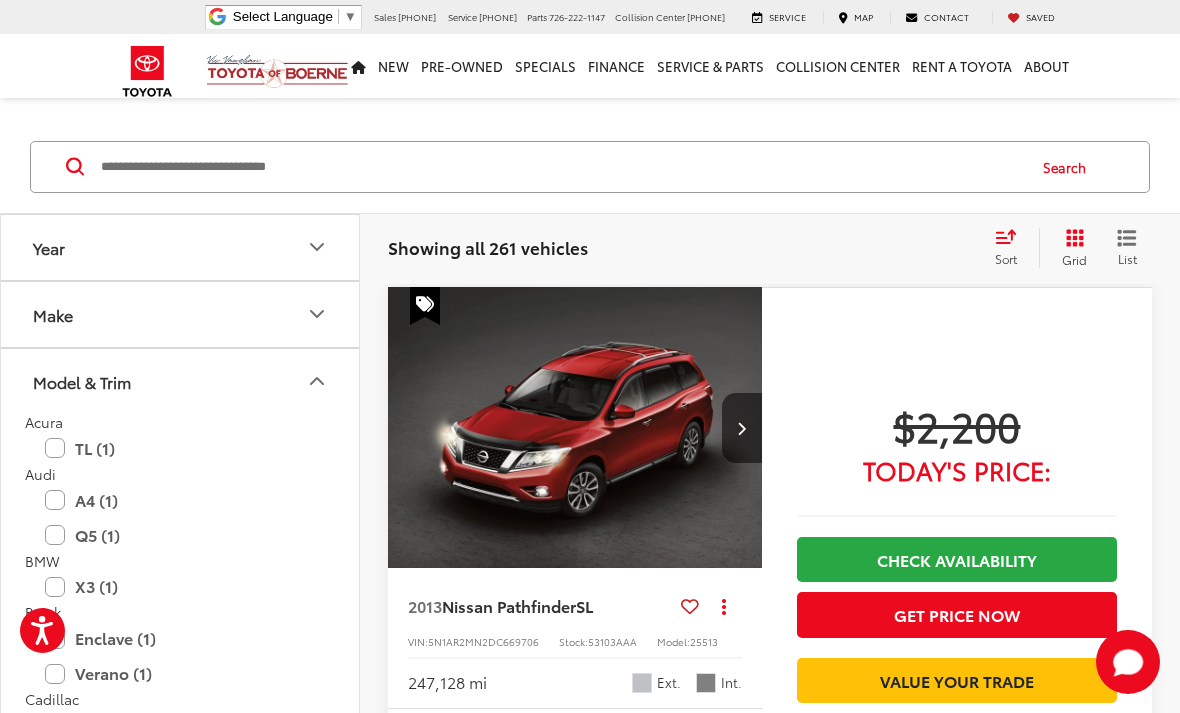 scroll, scrollTop: 0, scrollLeft: 0, axis: both 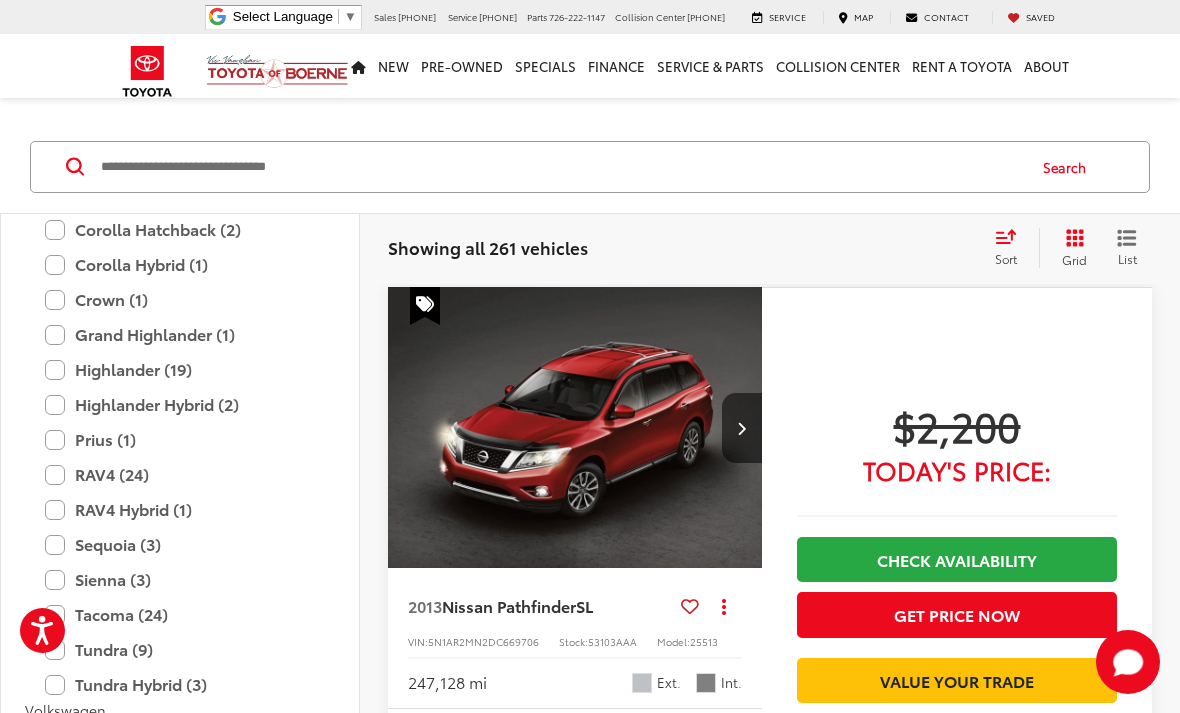 click on "Tundra (9)" at bounding box center (180, 649) 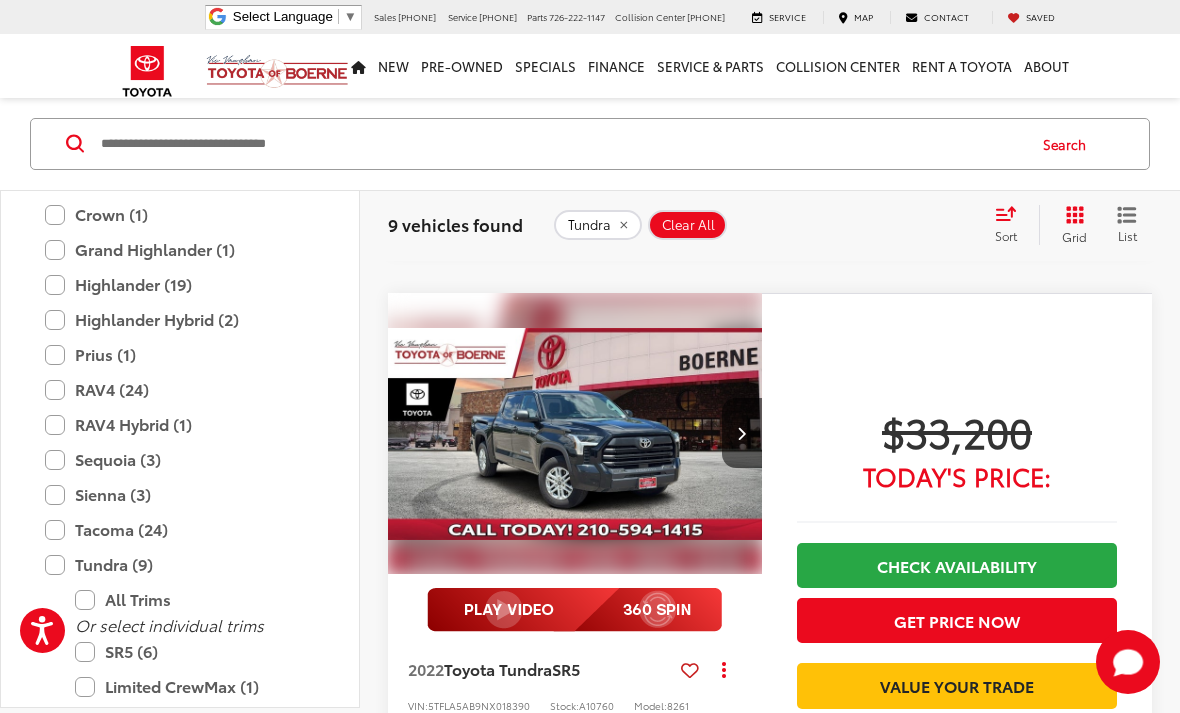 scroll, scrollTop: 2033, scrollLeft: 0, axis: vertical 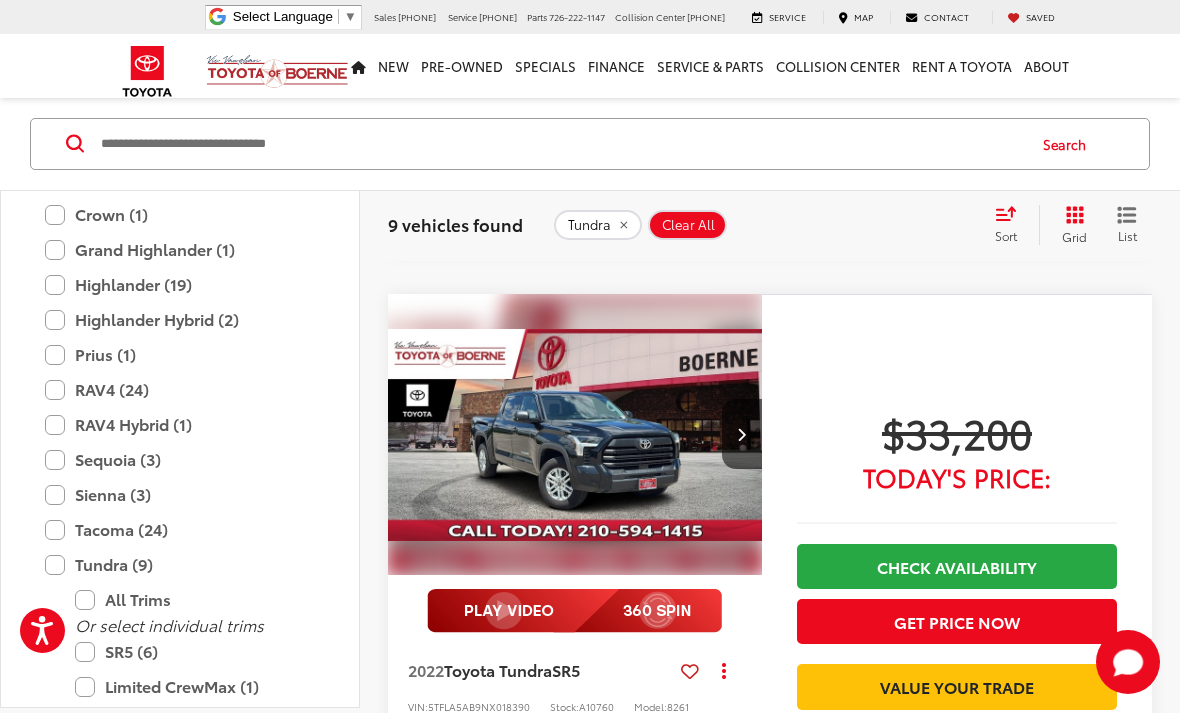 click at bounding box center [742, 434] 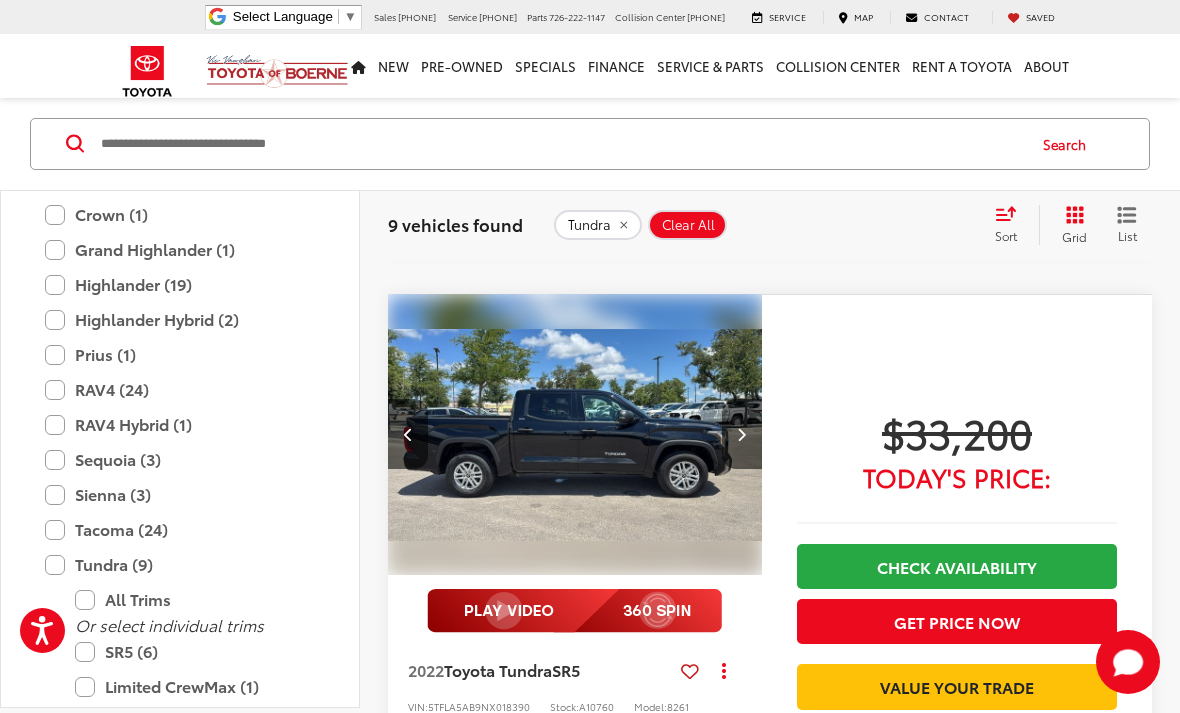 click at bounding box center [742, 434] 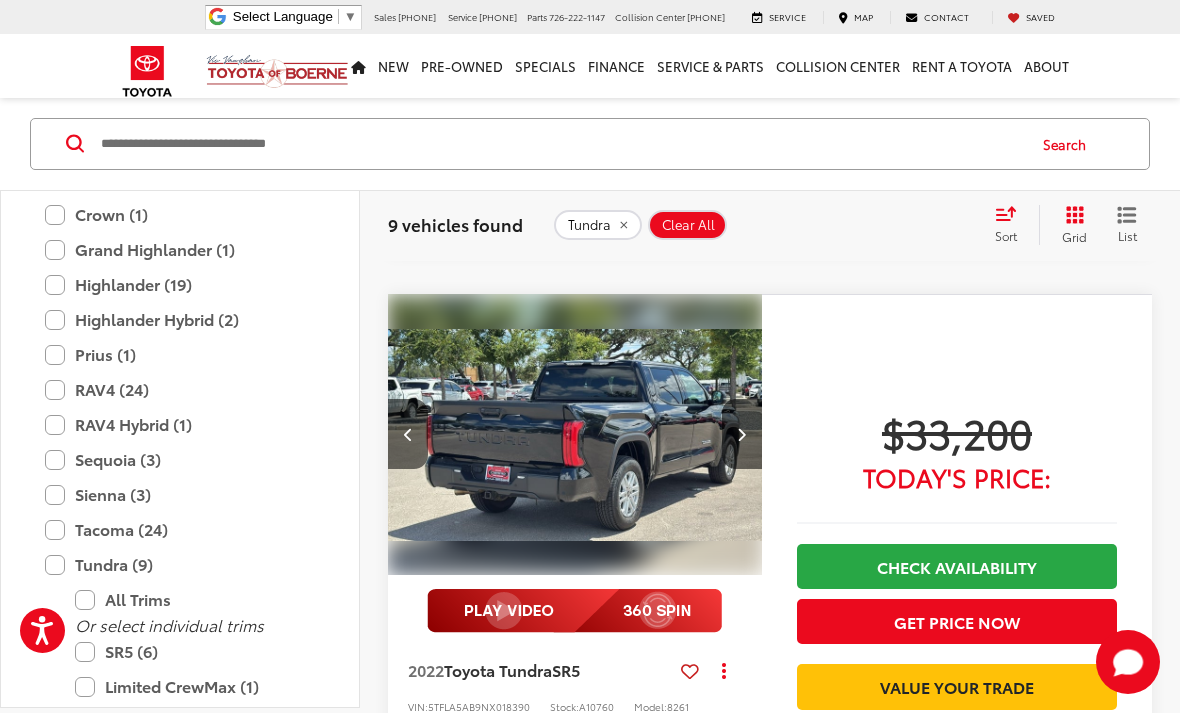 click at bounding box center [742, 434] 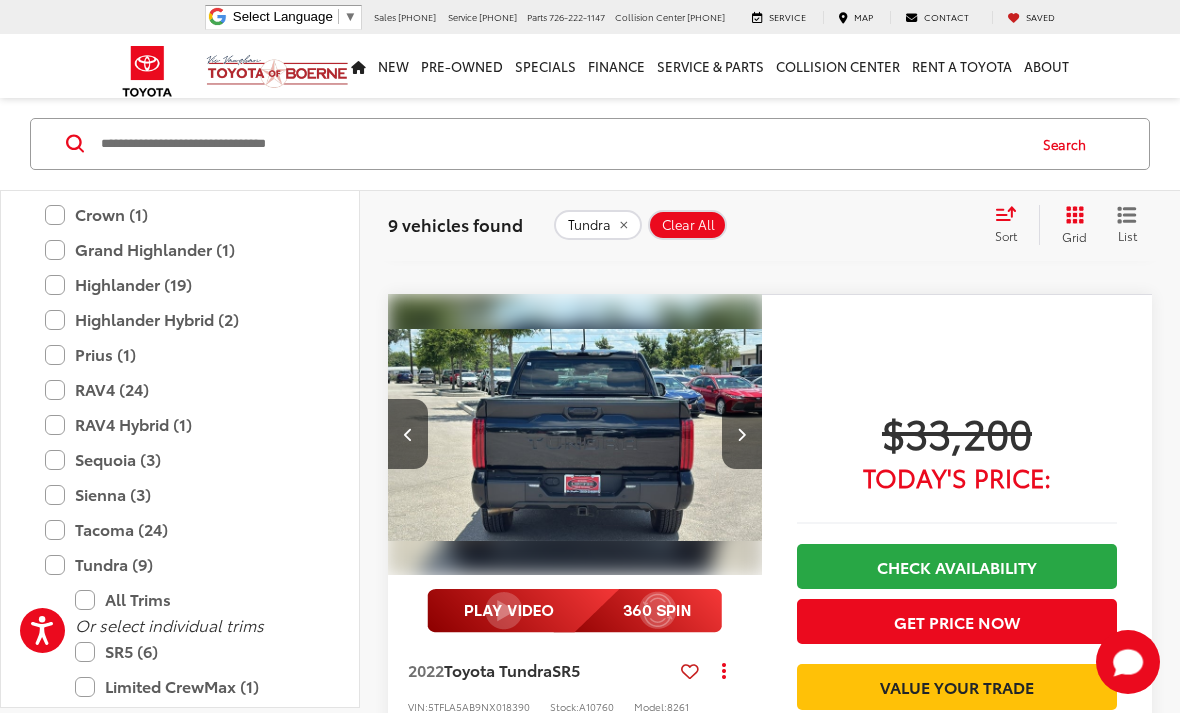 scroll, scrollTop: 0, scrollLeft: 1131, axis: horizontal 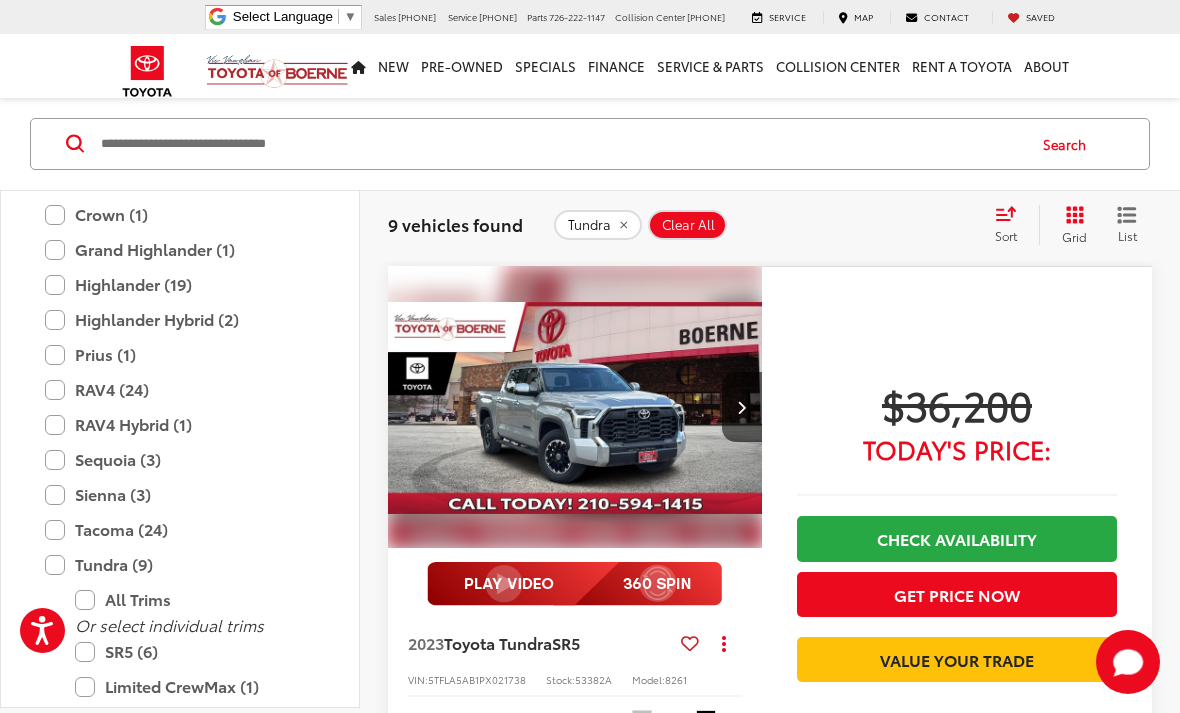 click at bounding box center [742, 407] 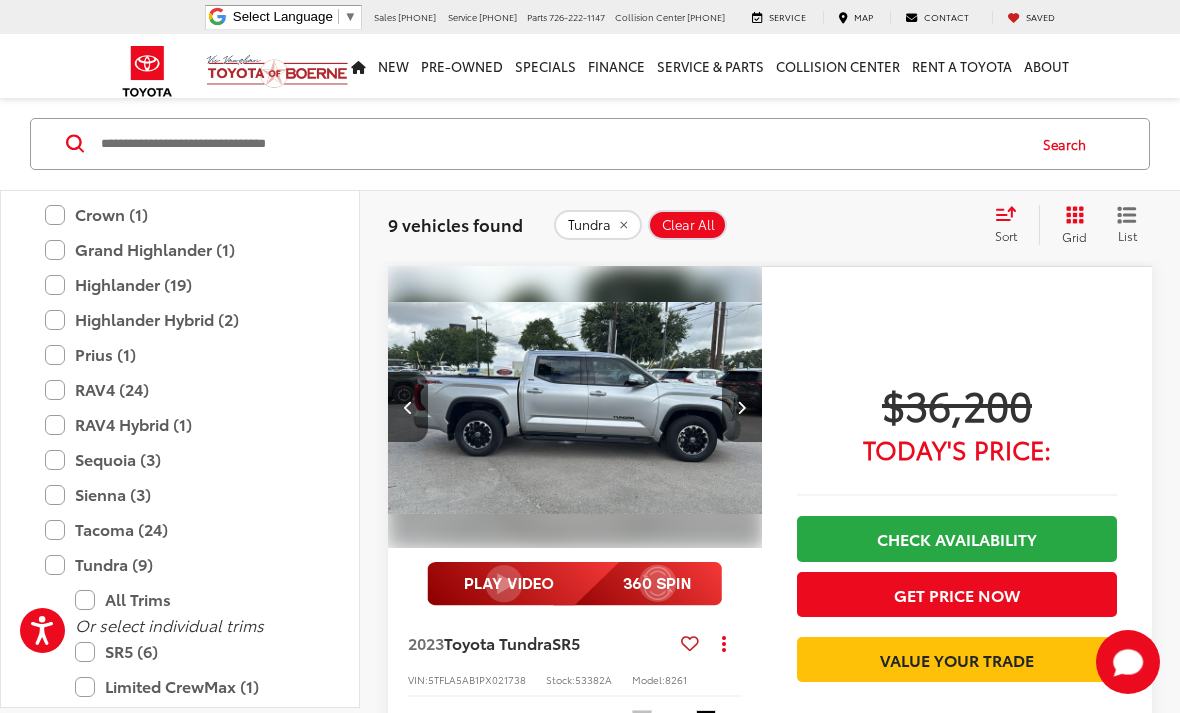 click at bounding box center [742, 407] 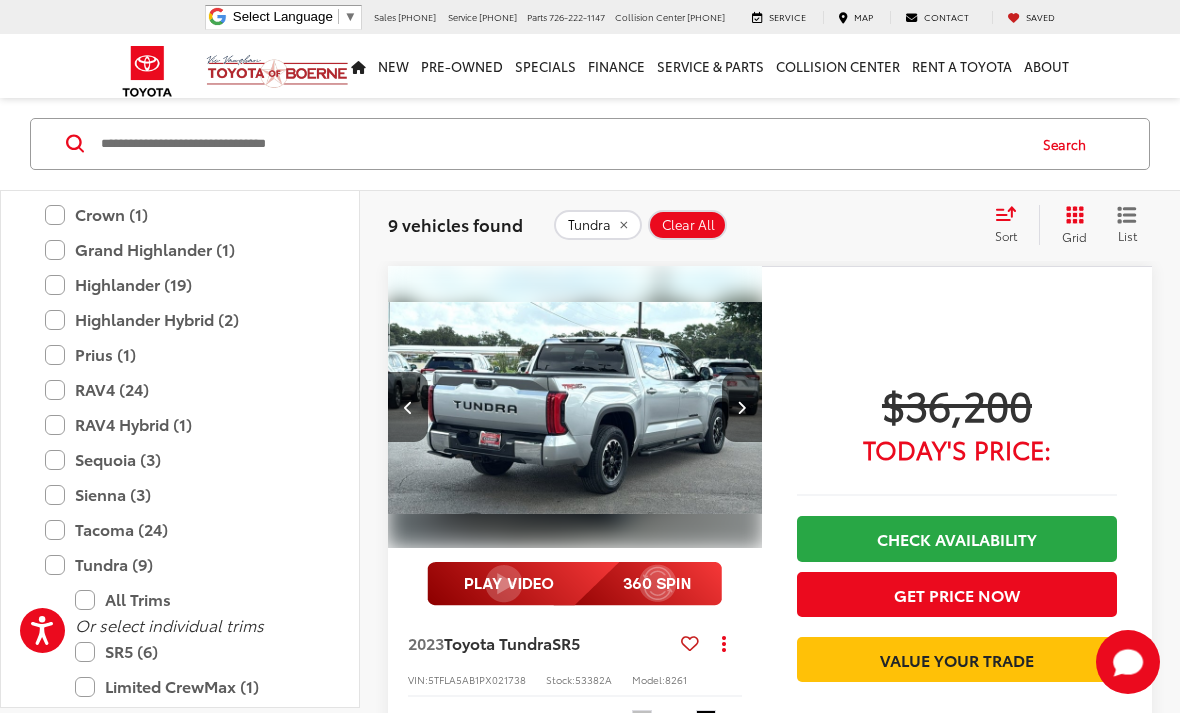 click at bounding box center [742, 407] 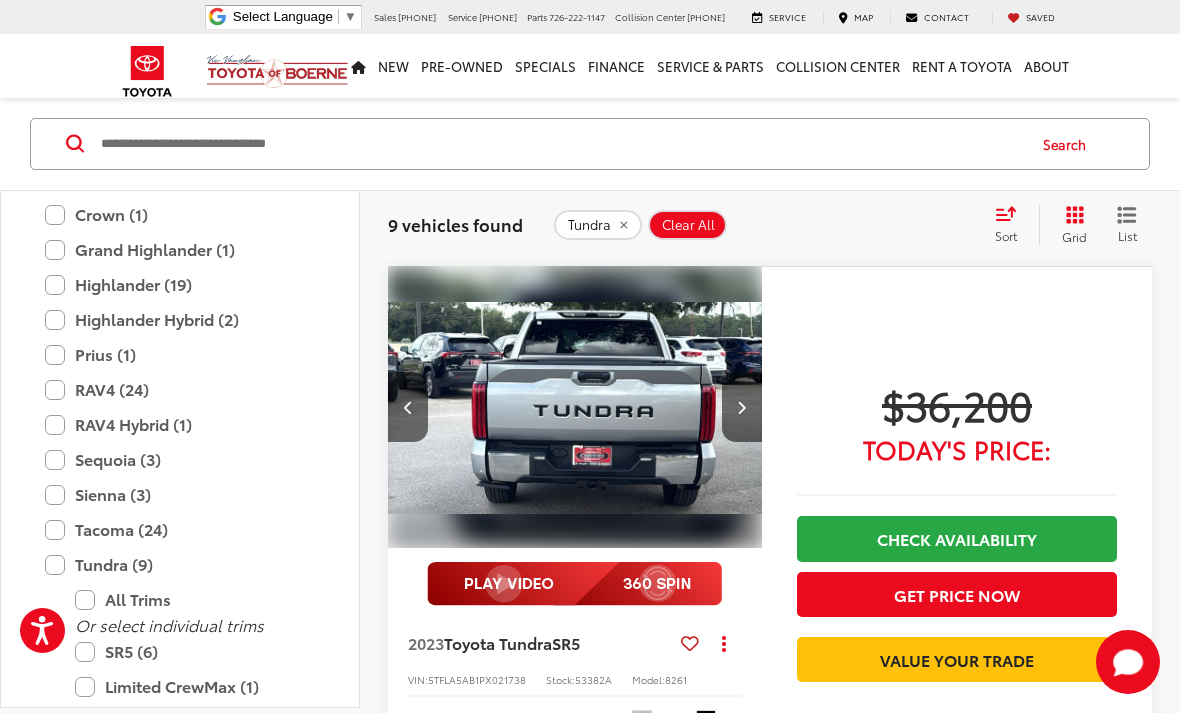 click at bounding box center [742, 407] 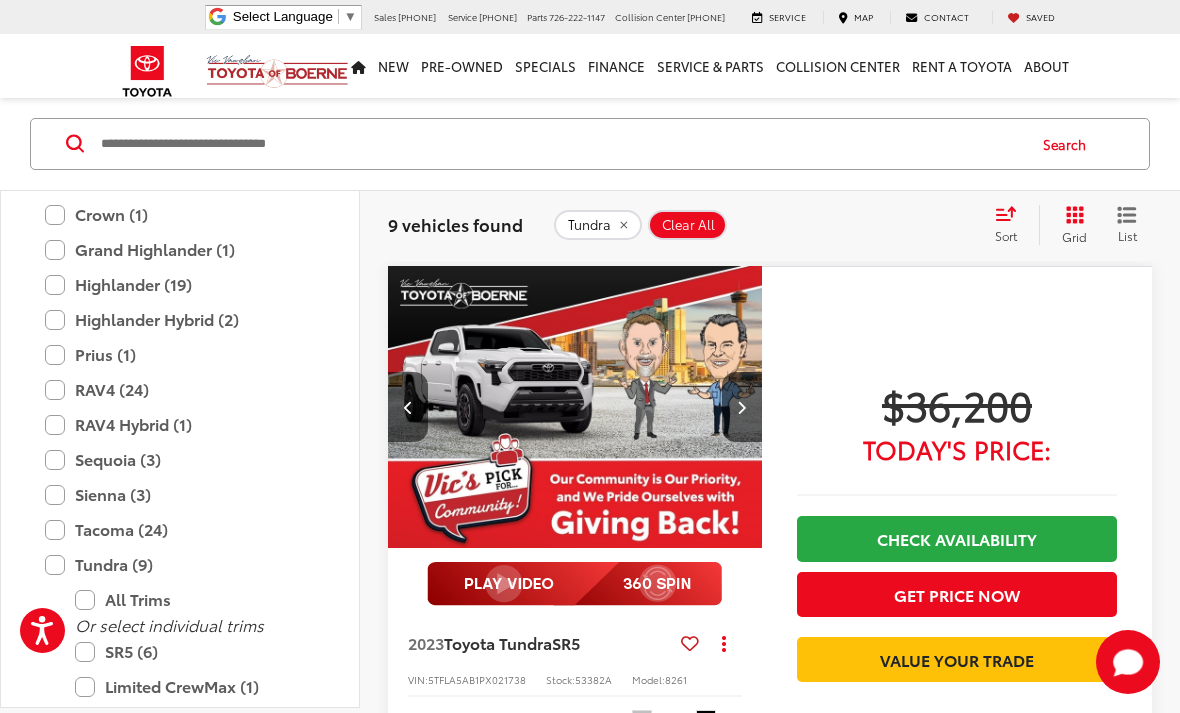 click at bounding box center [742, 407] 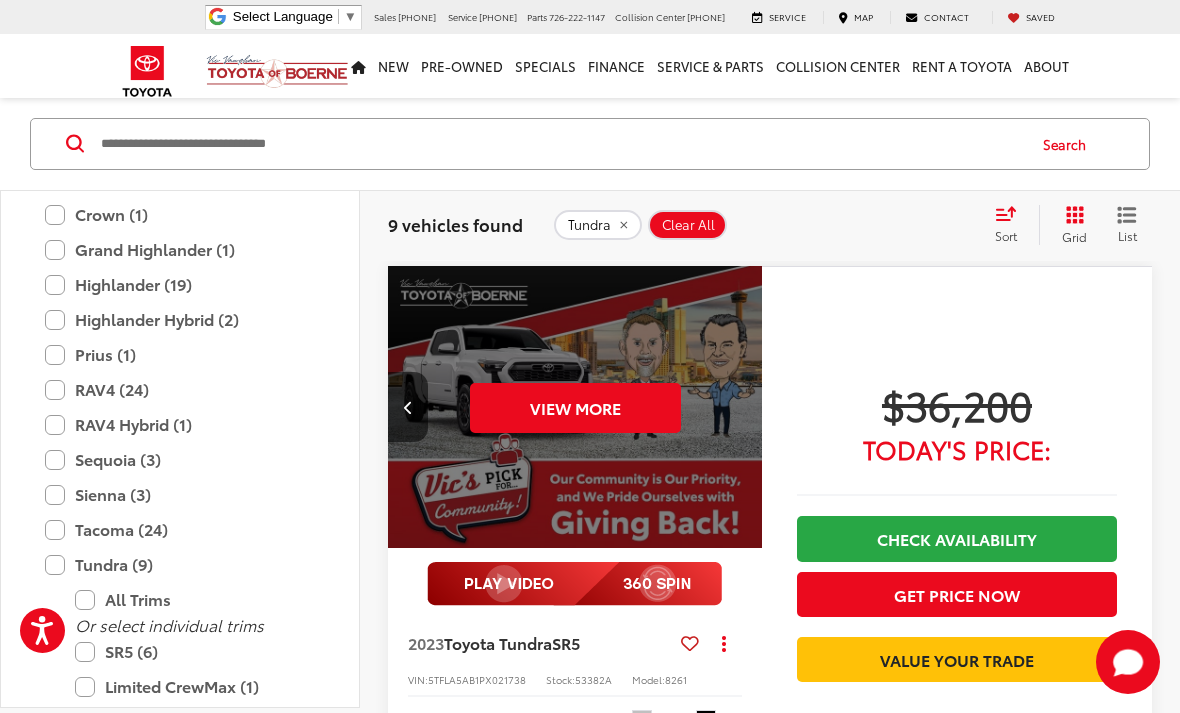 scroll, scrollTop: 0, scrollLeft: 1885, axis: horizontal 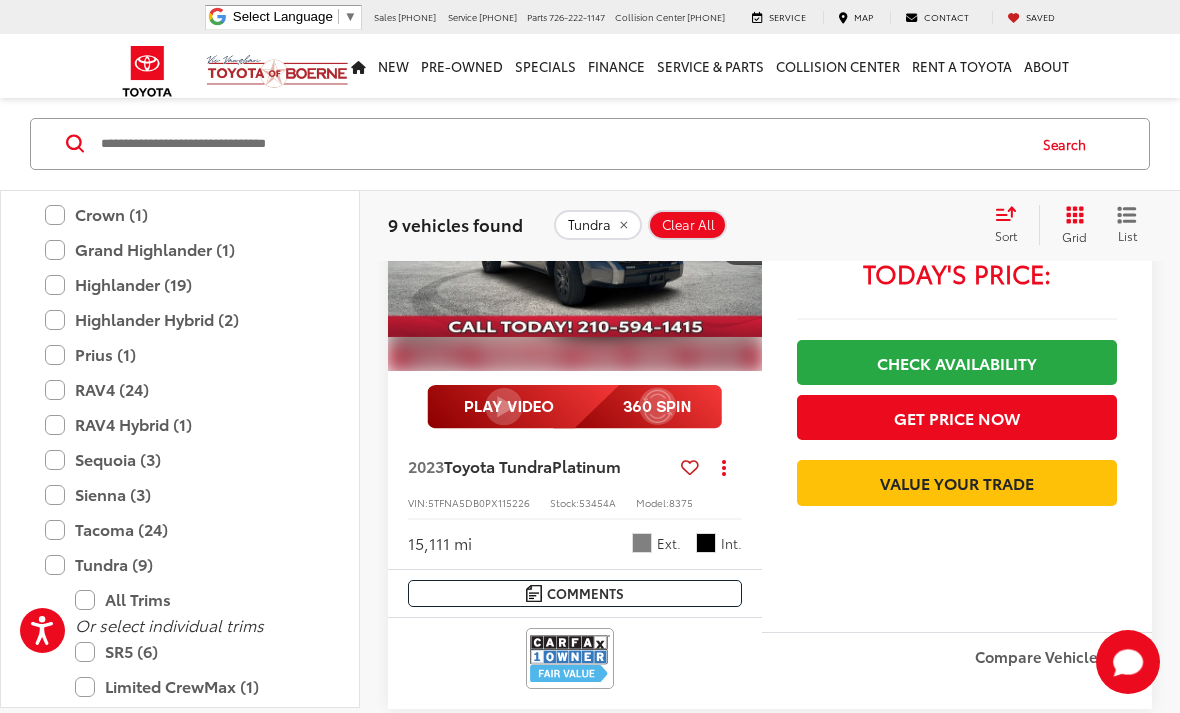 click on "Tundra (9)" at bounding box center [180, 565] 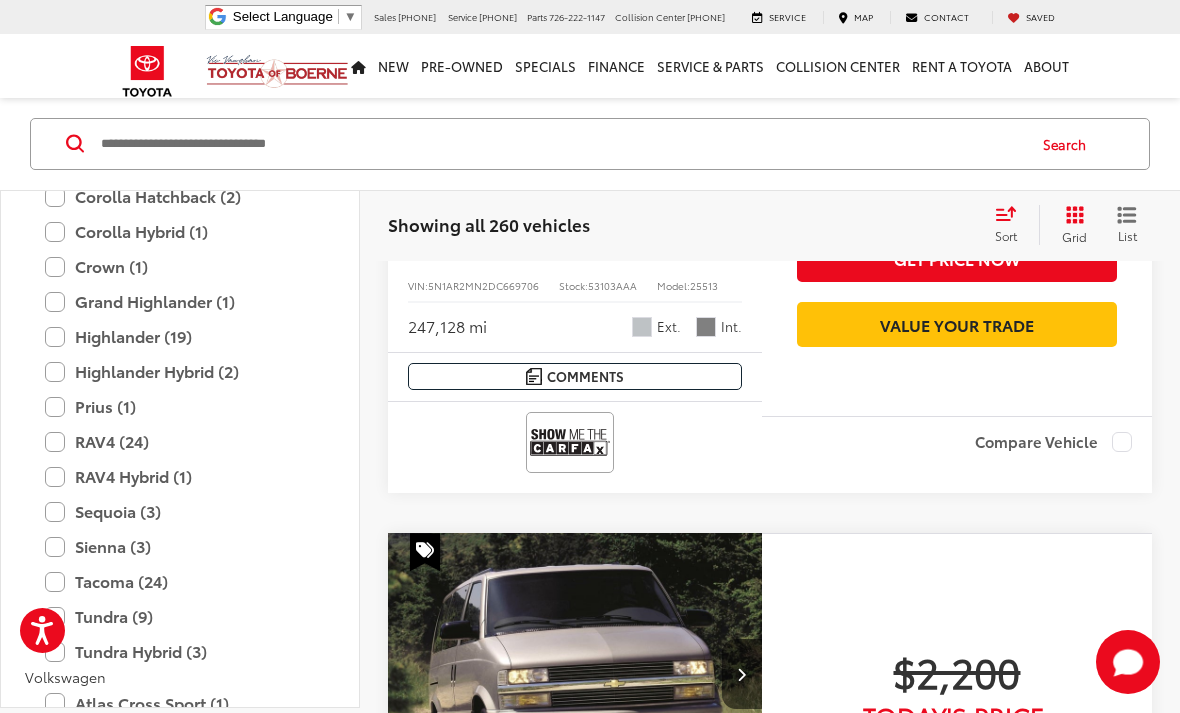 scroll, scrollTop: 406, scrollLeft: 0, axis: vertical 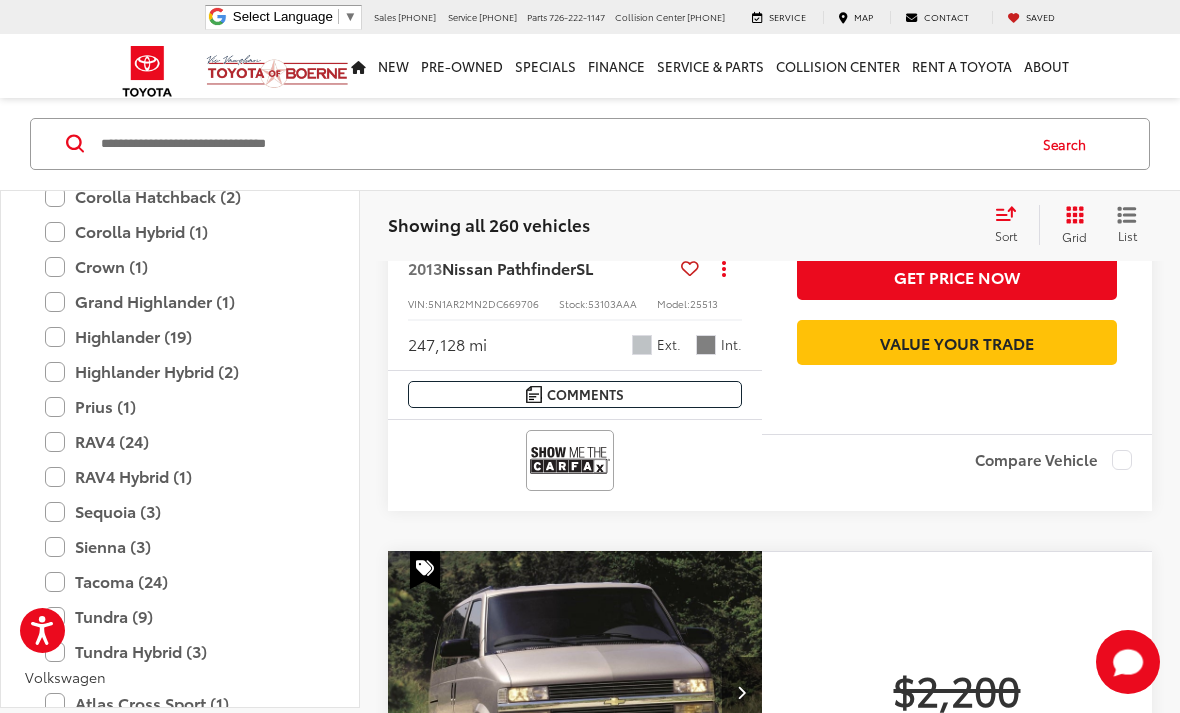 click on "Grand Highlander (1)" at bounding box center [180, 302] 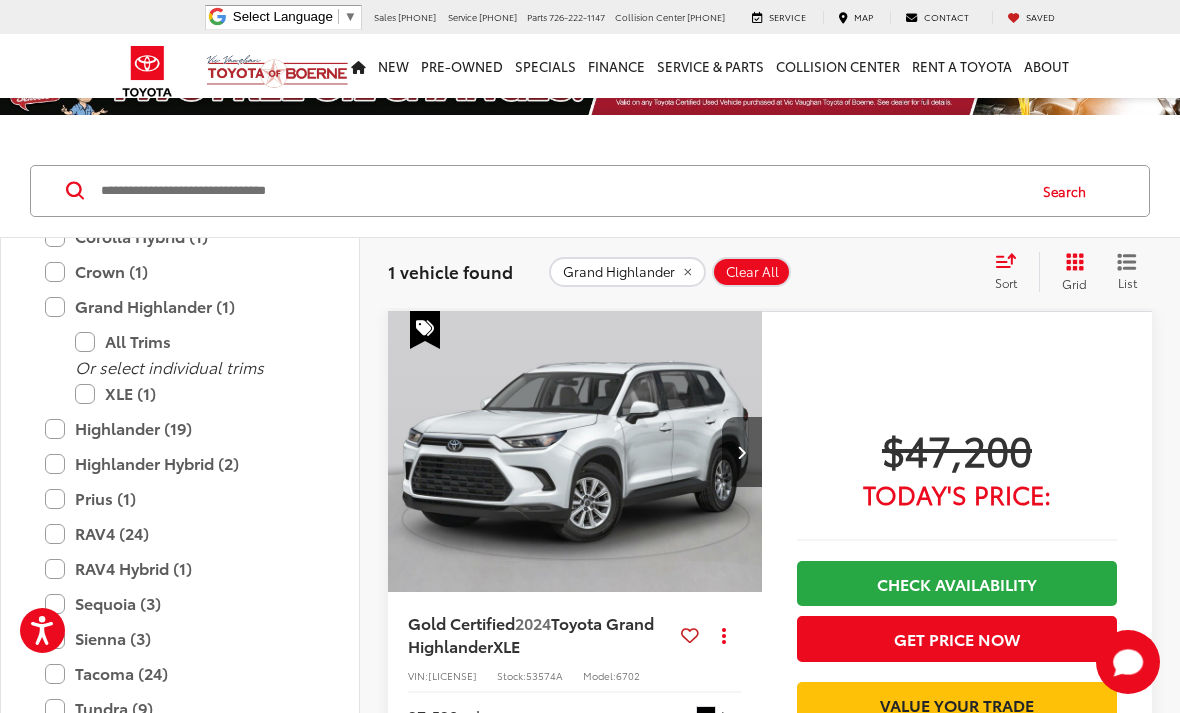 scroll, scrollTop: 73, scrollLeft: 0, axis: vertical 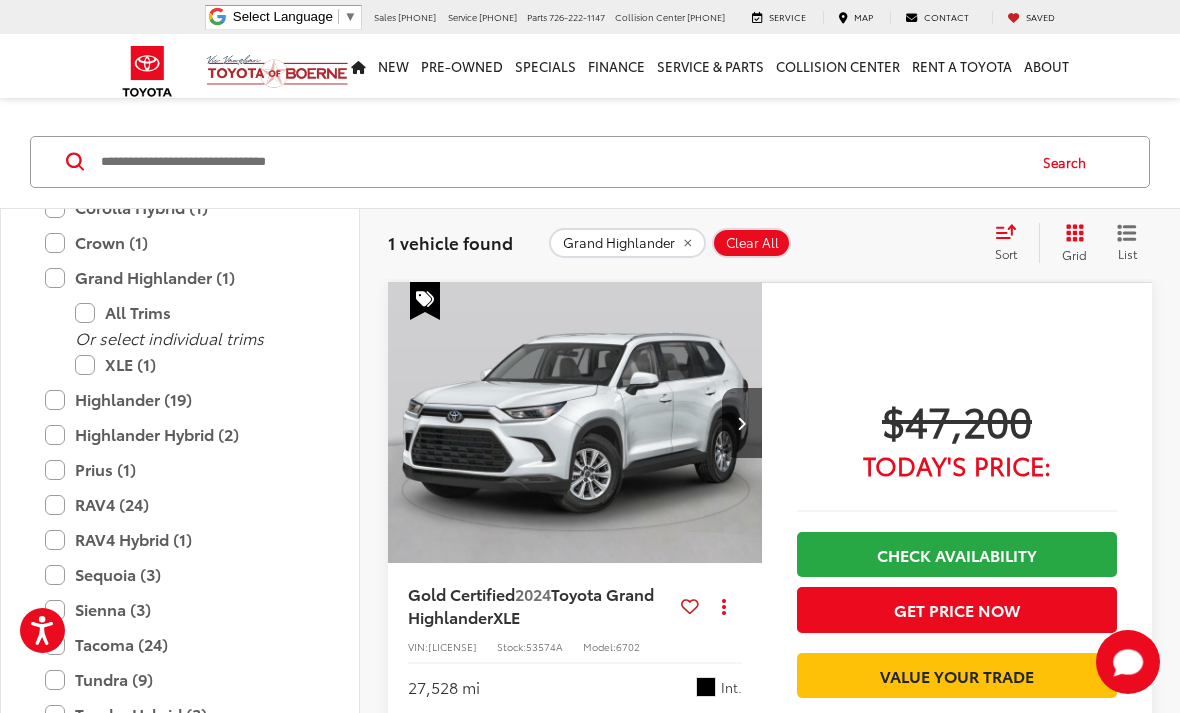 click at bounding box center [742, 423] 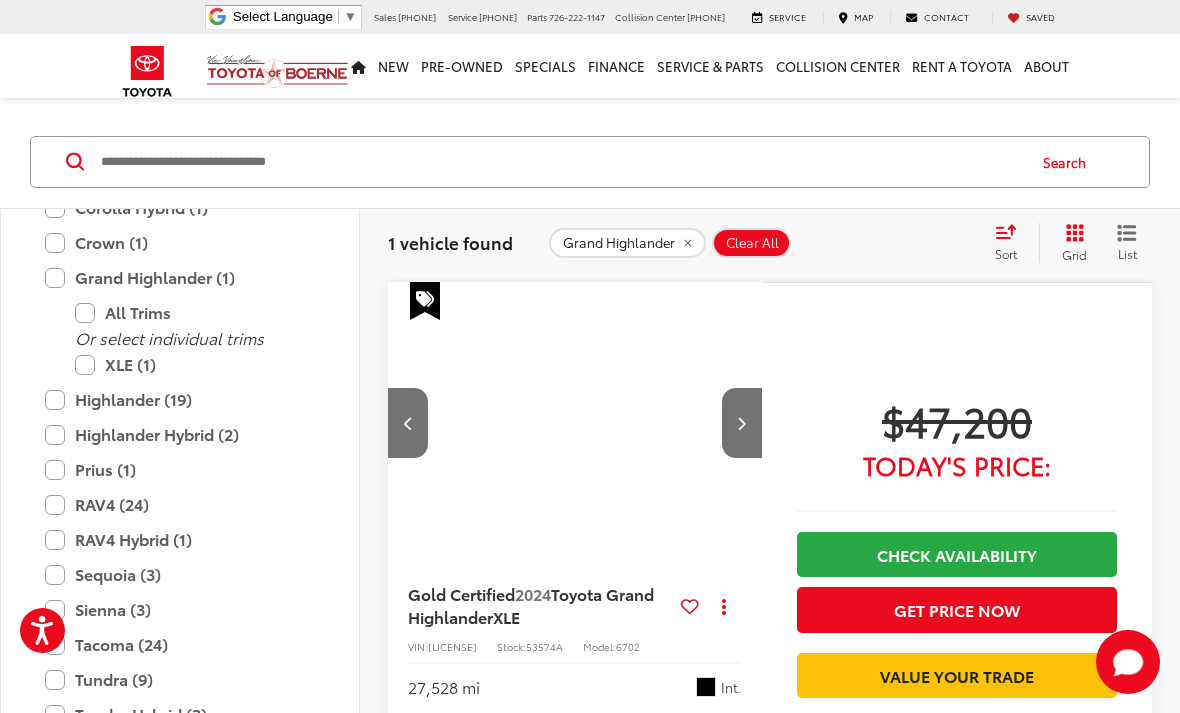 click at bounding box center [742, 423] 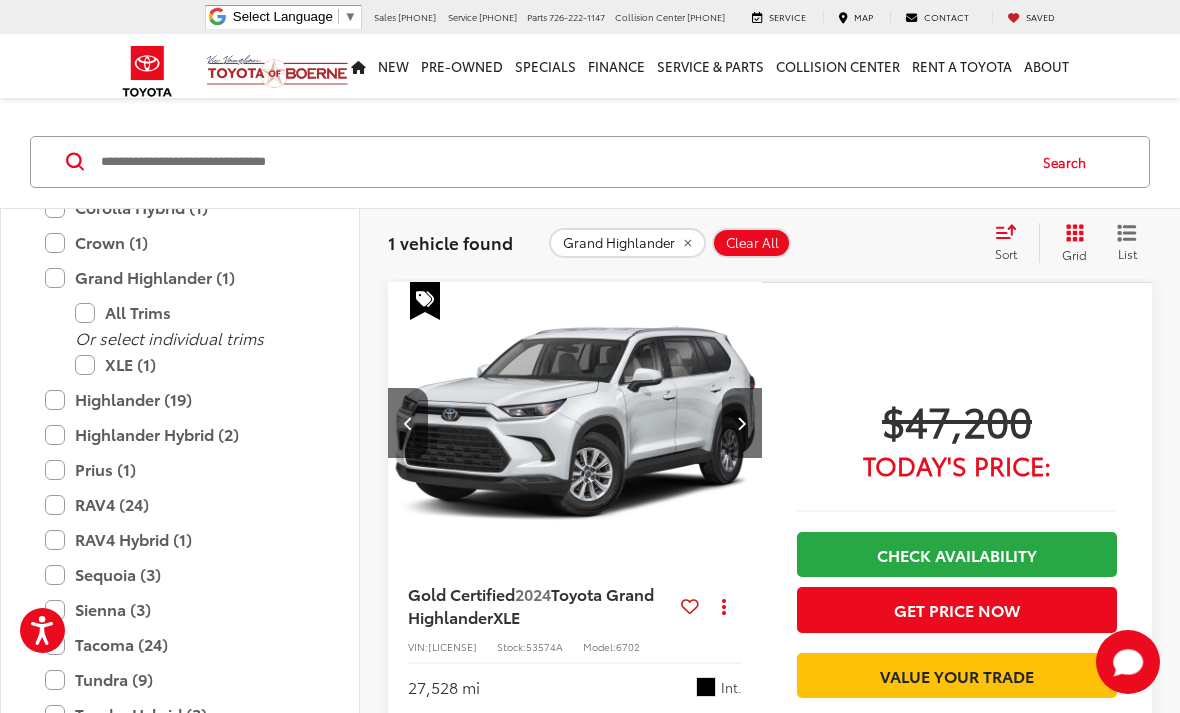 click at bounding box center (742, 423) 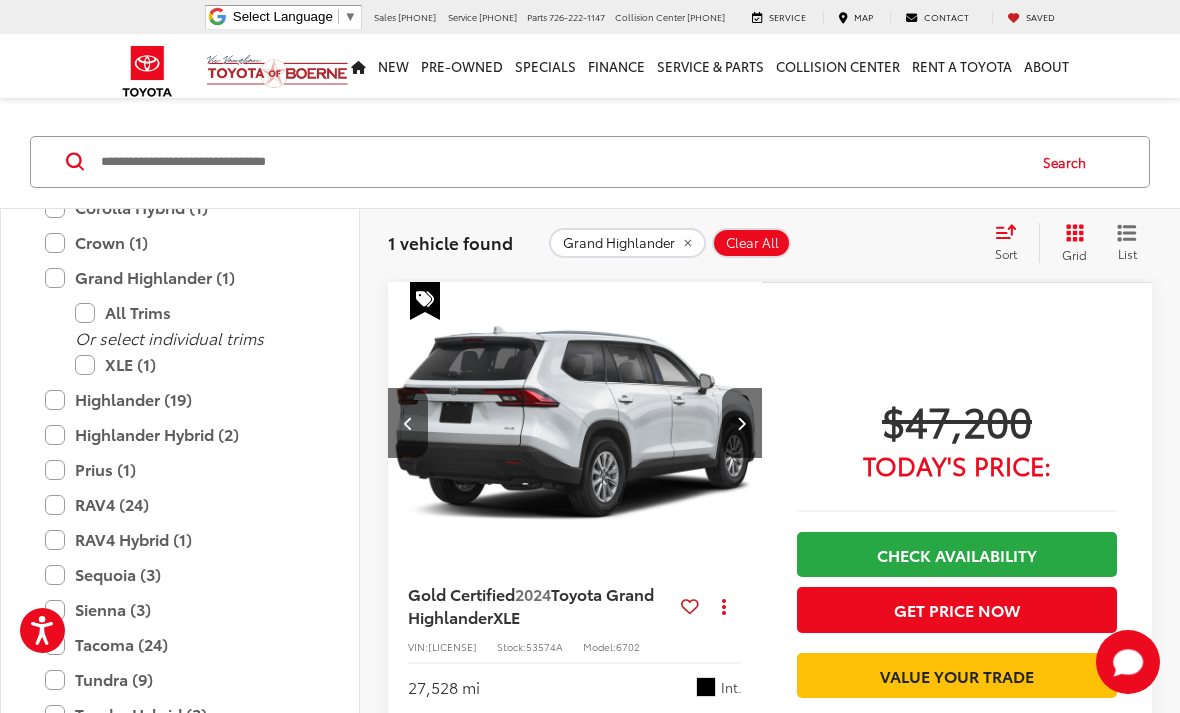 click at bounding box center (742, 423) 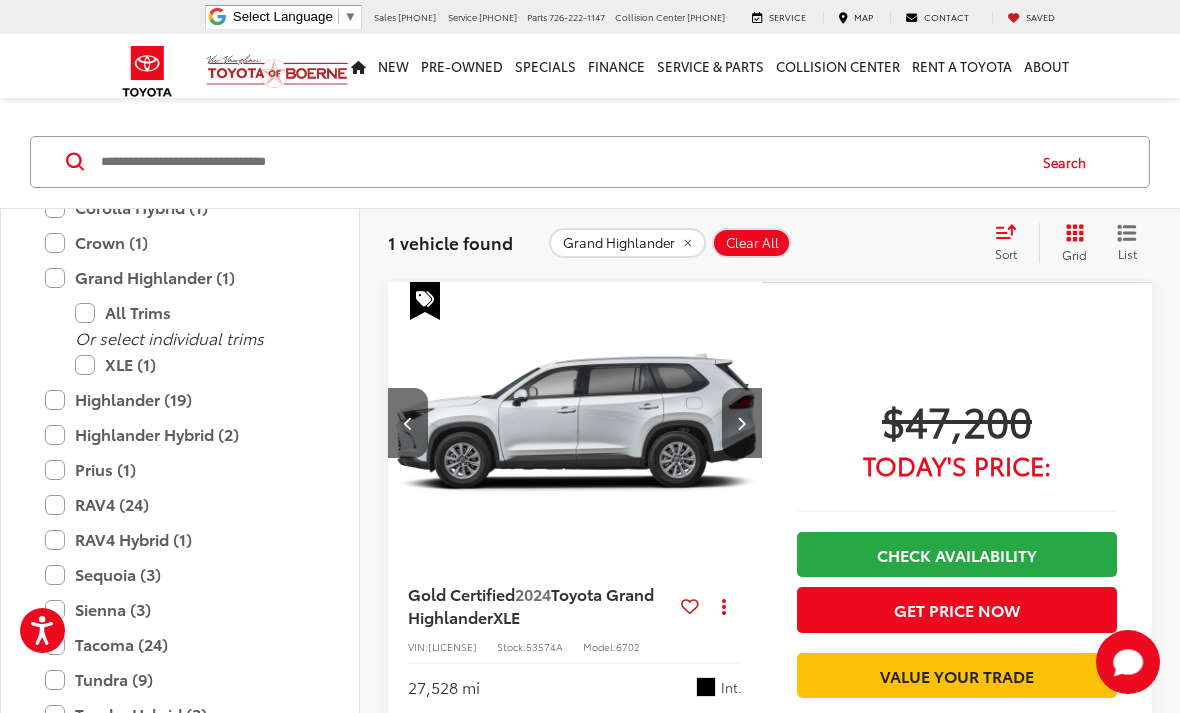scroll, scrollTop: 0, scrollLeft: 1508, axis: horizontal 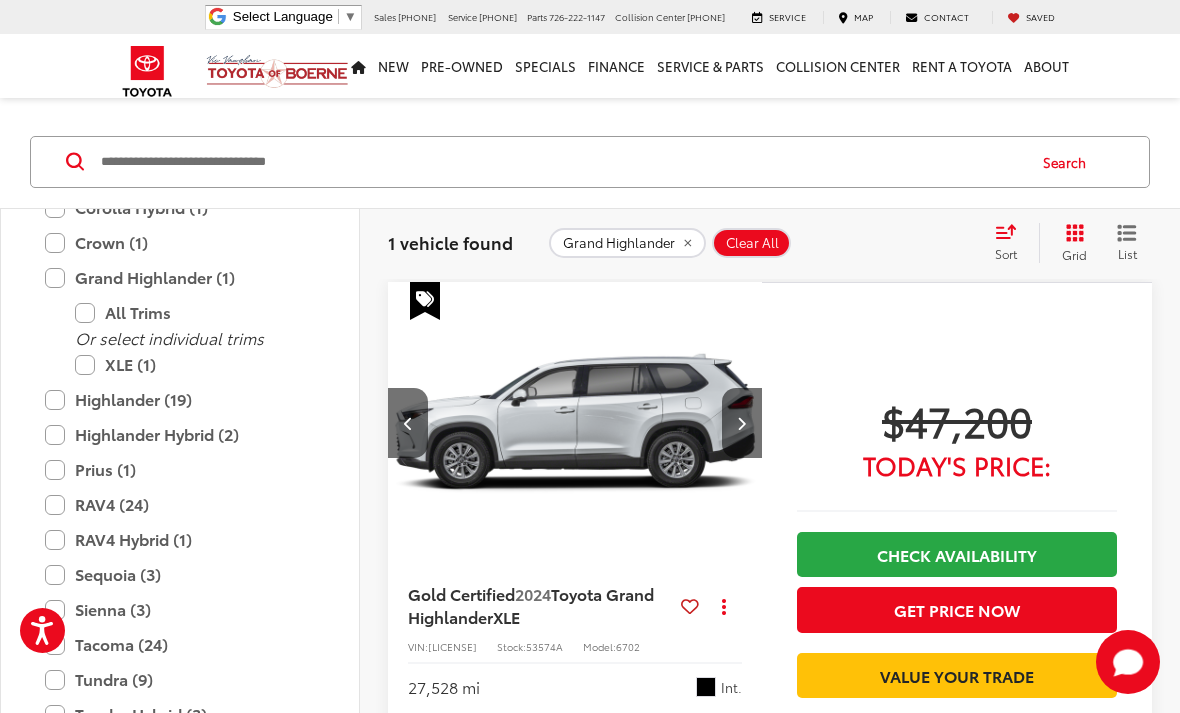 click on "Grand Highlander (1)" at bounding box center (180, 277) 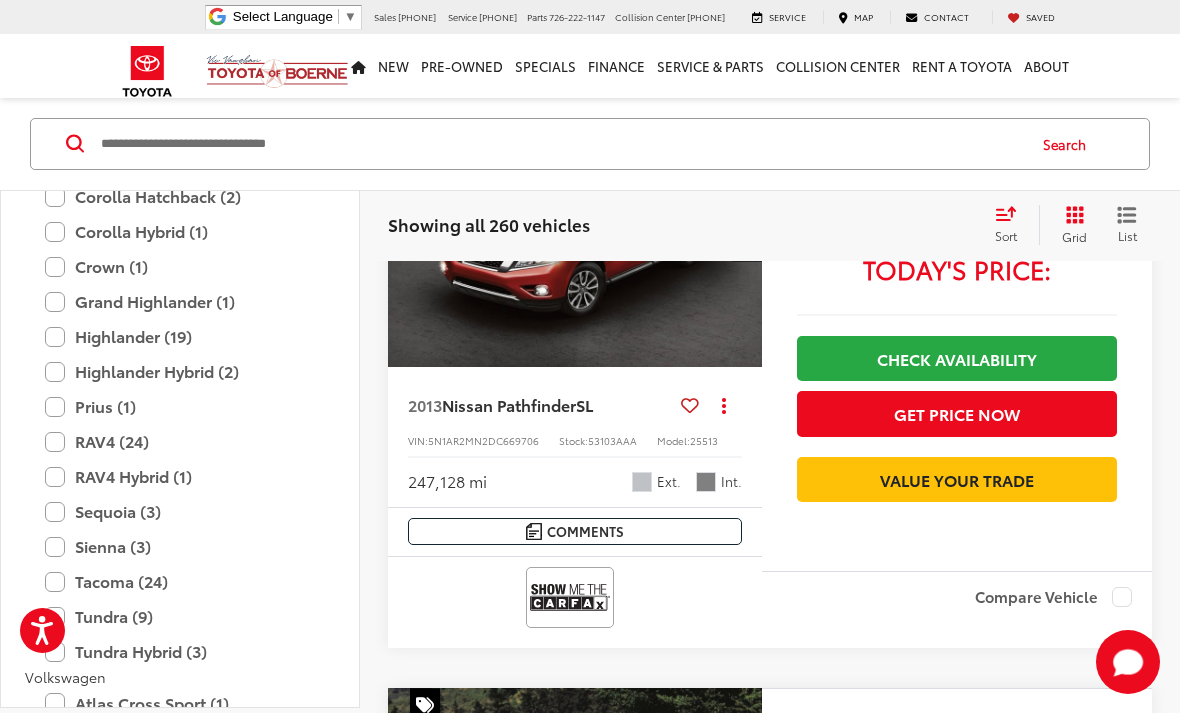 scroll, scrollTop: 271, scrollLeft: 0, axis: vertical 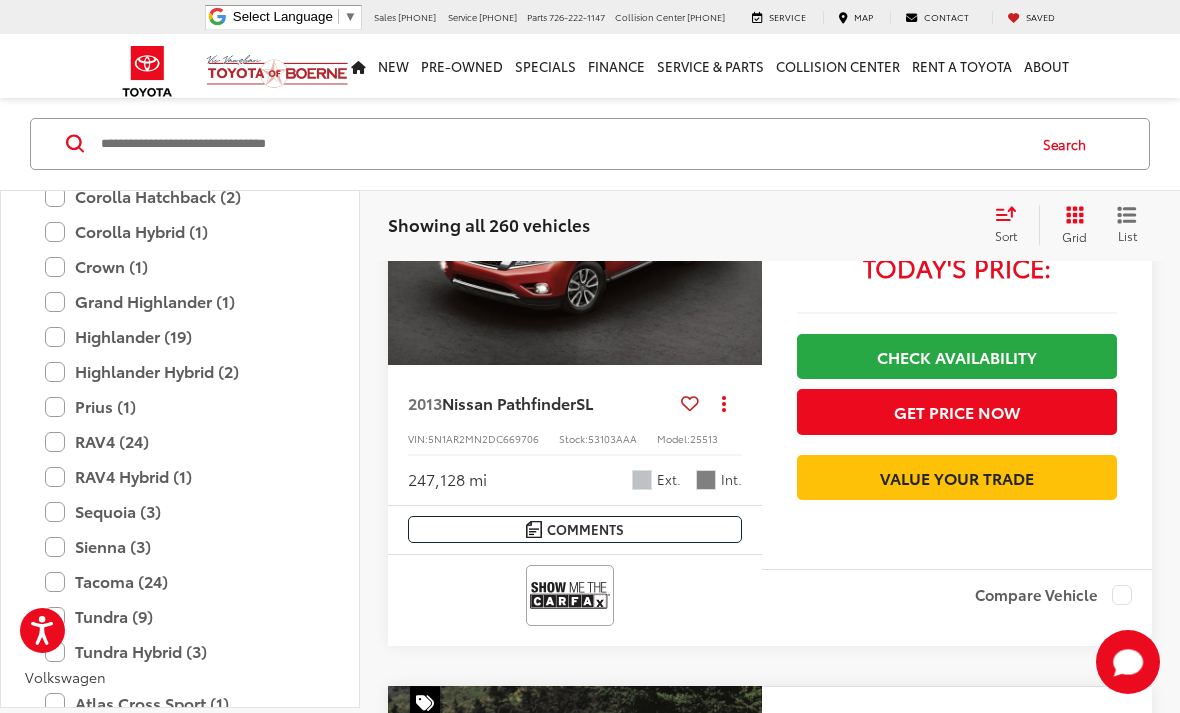 click on "Sequoia (3)" at bounding box center (180, 512) 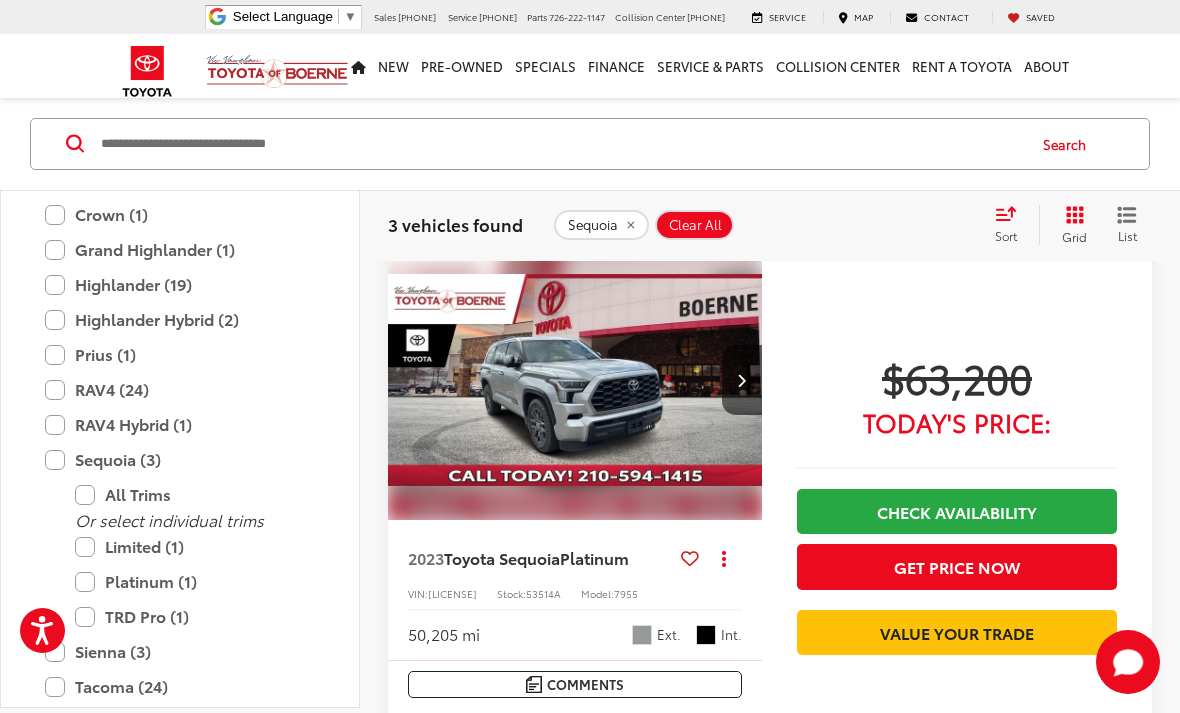 scroll, scrollTop: 115, scrollLeft: 0, axis: vertical 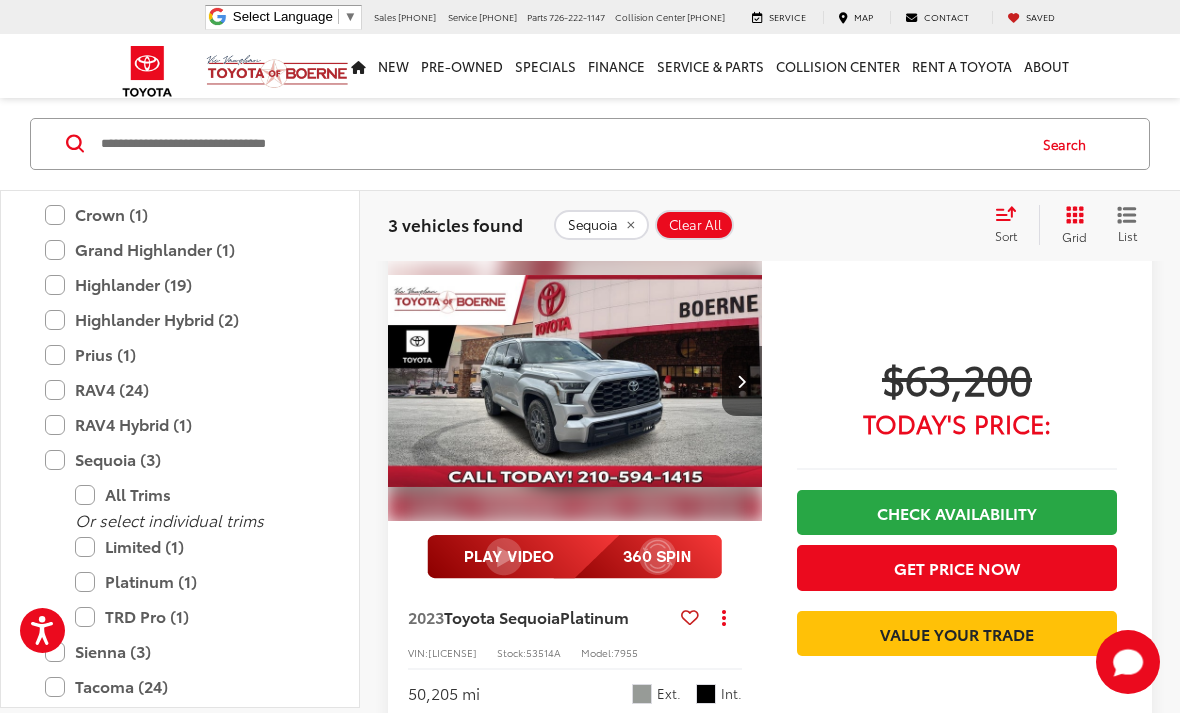 click at bounding box center (742, 381) 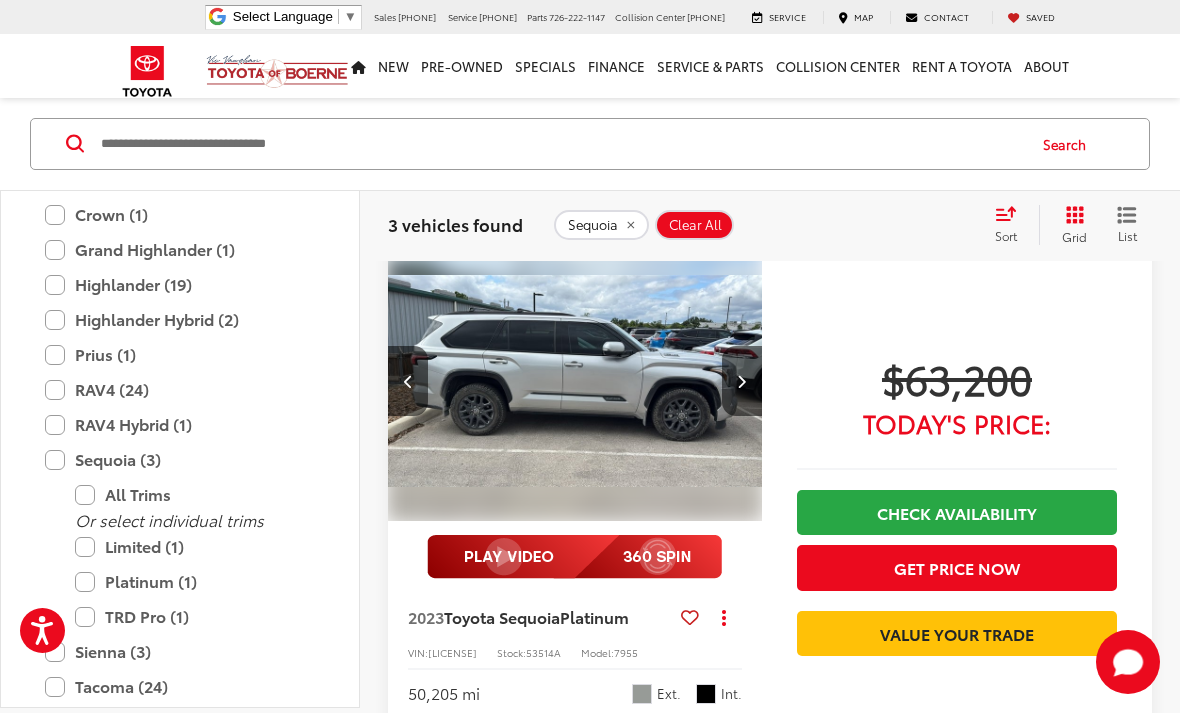 click at bounding box center (742, 381) 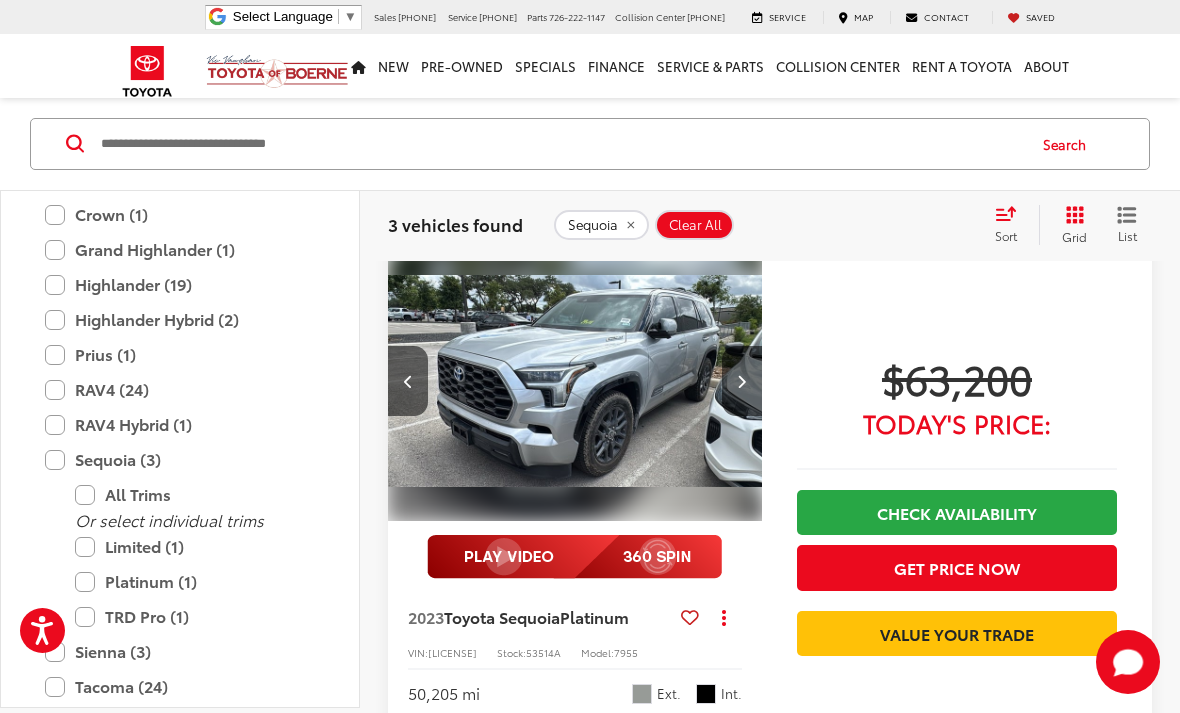click at bounding box center [742, 381] 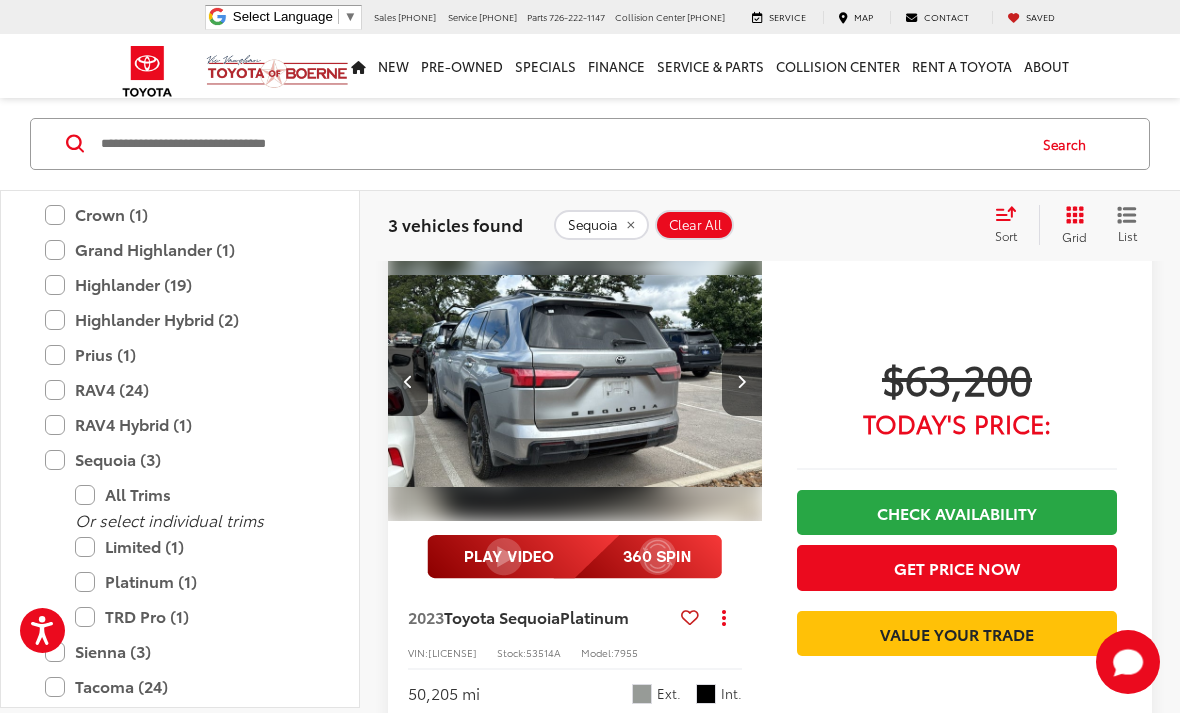 click at bounding box center (742, 381) 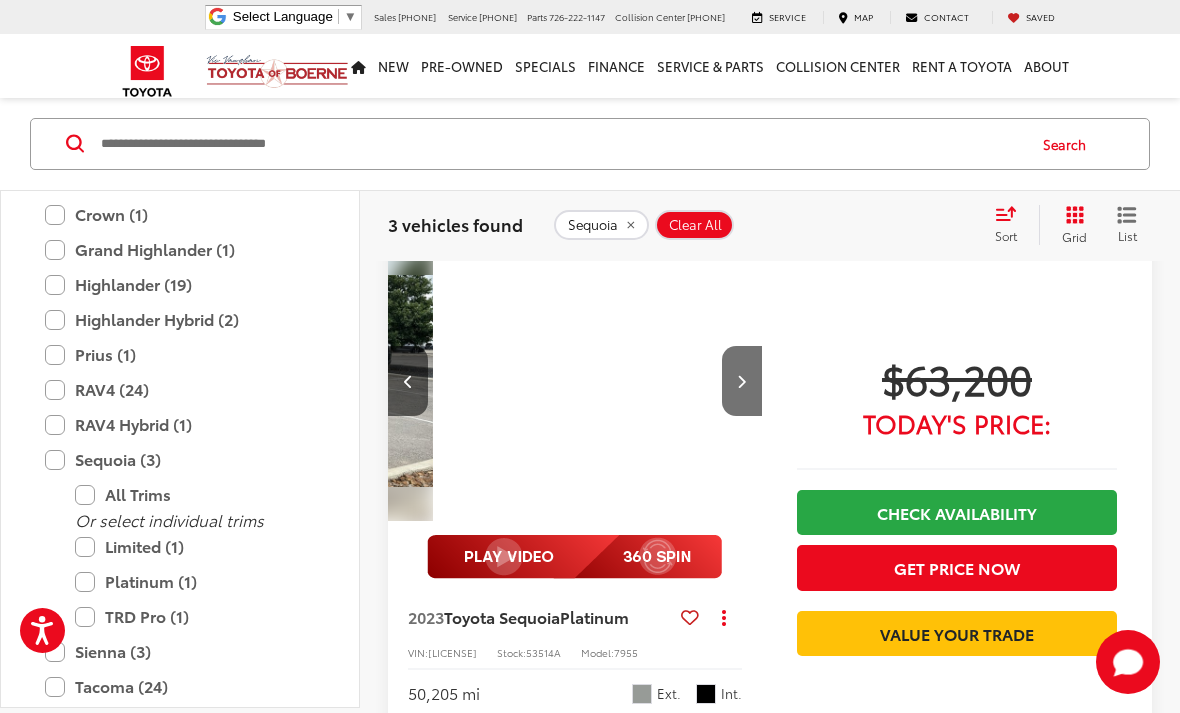 scroll, scrollTop: 0, scrollLeft: 1508, axis: horizontal 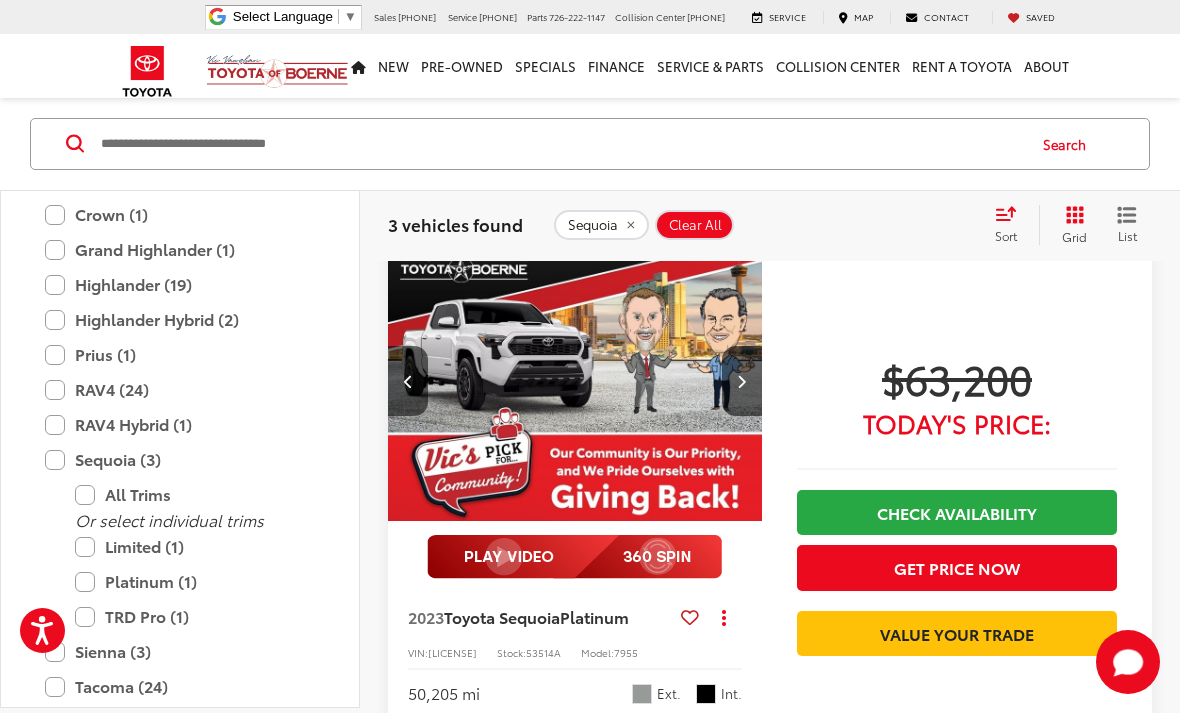 click at bounding box center [742, 381] 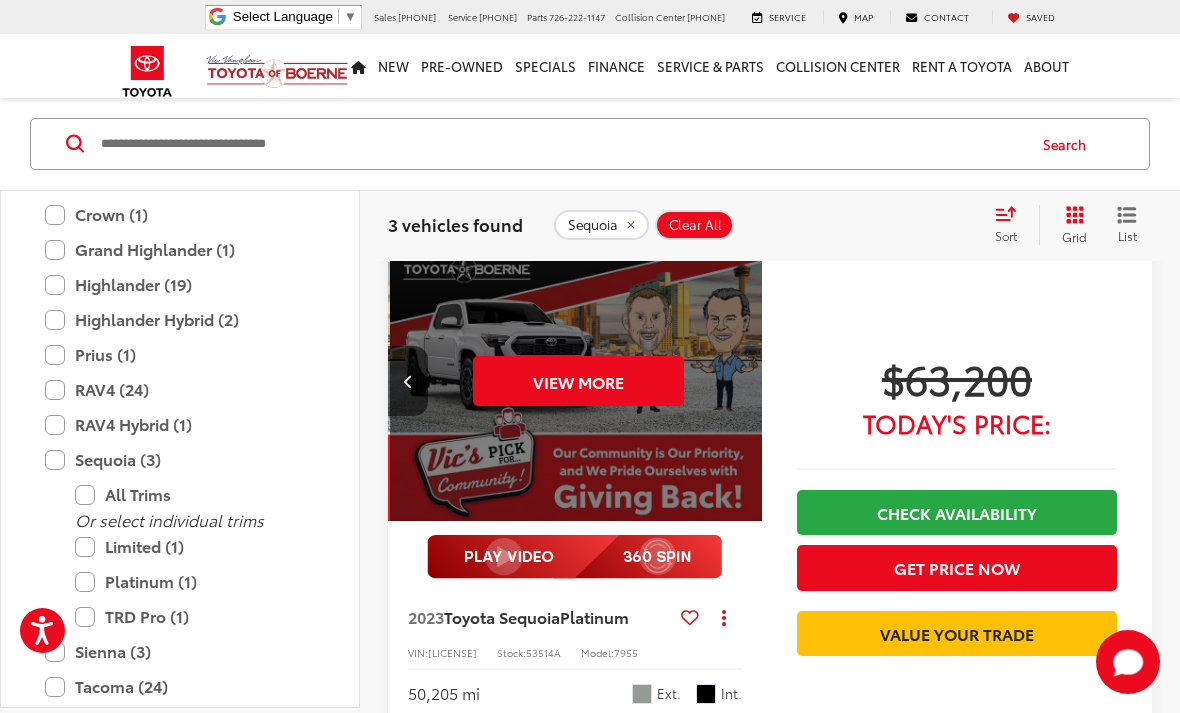 scroll, scrollTop: 0, scrollLeft: 1885, axis: horizontal 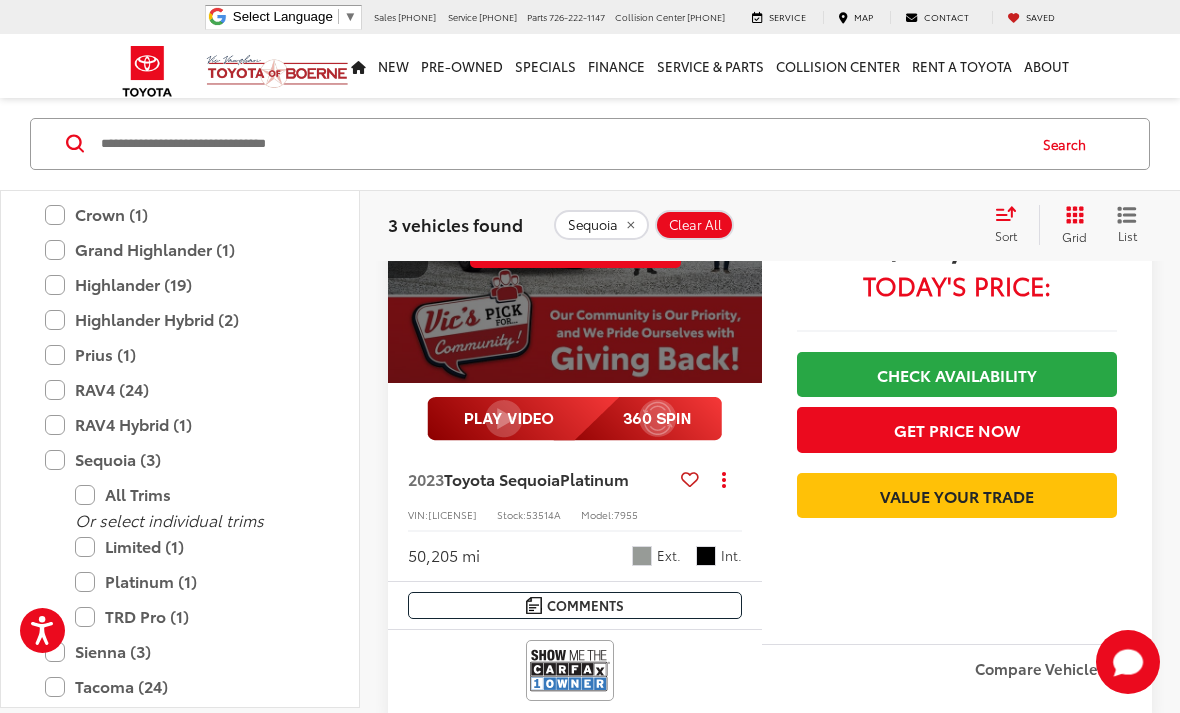 click on "Platinum" at bounding box center [594, 478] 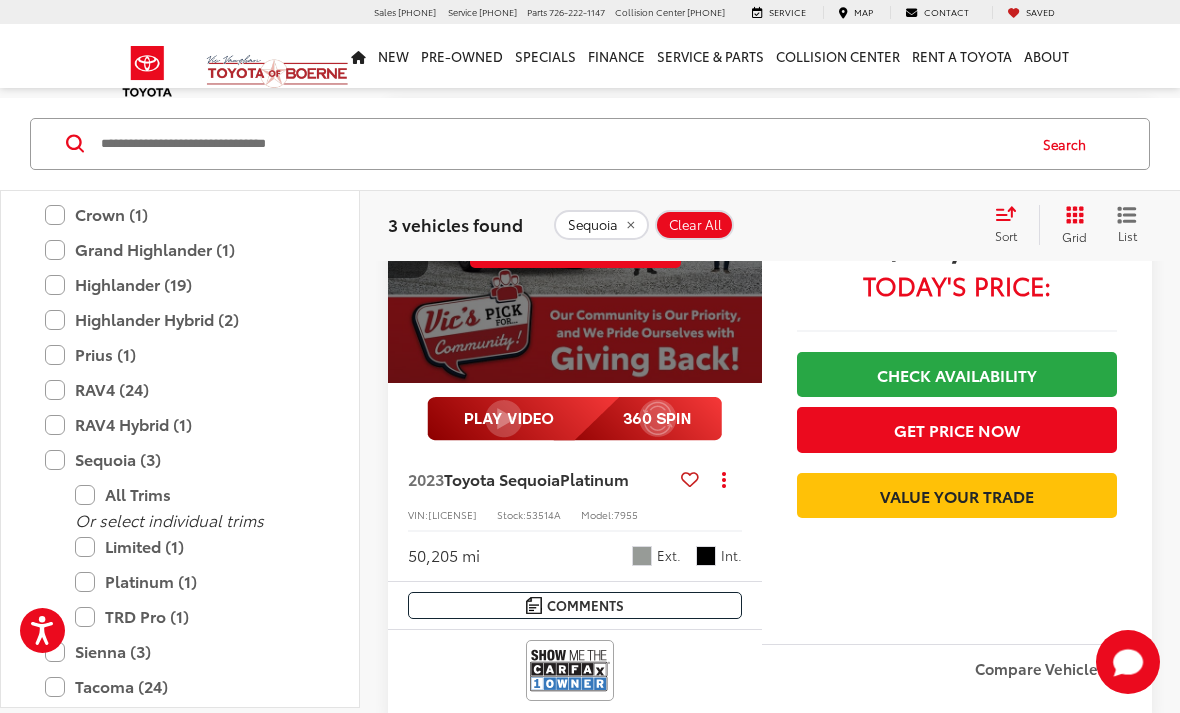 scroll, scrollTop: 253, scrollLeft: 0, axis: vertical 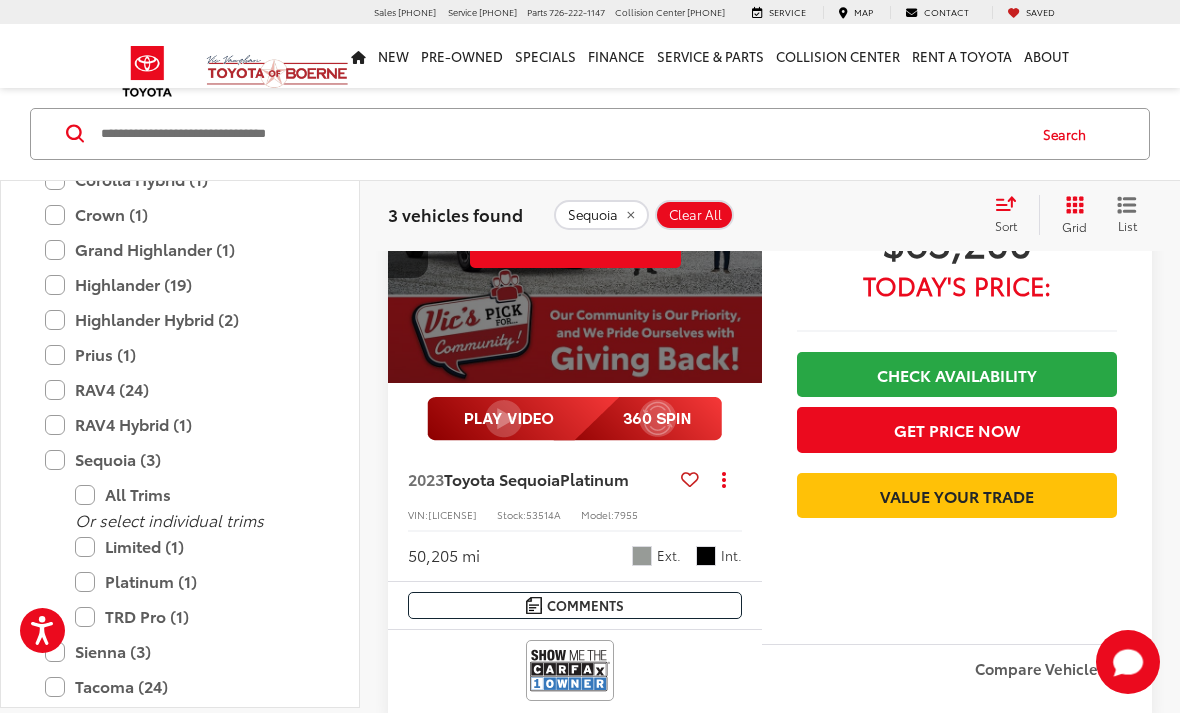click on "Sequoia (3)" at bounding box center [180, 460] 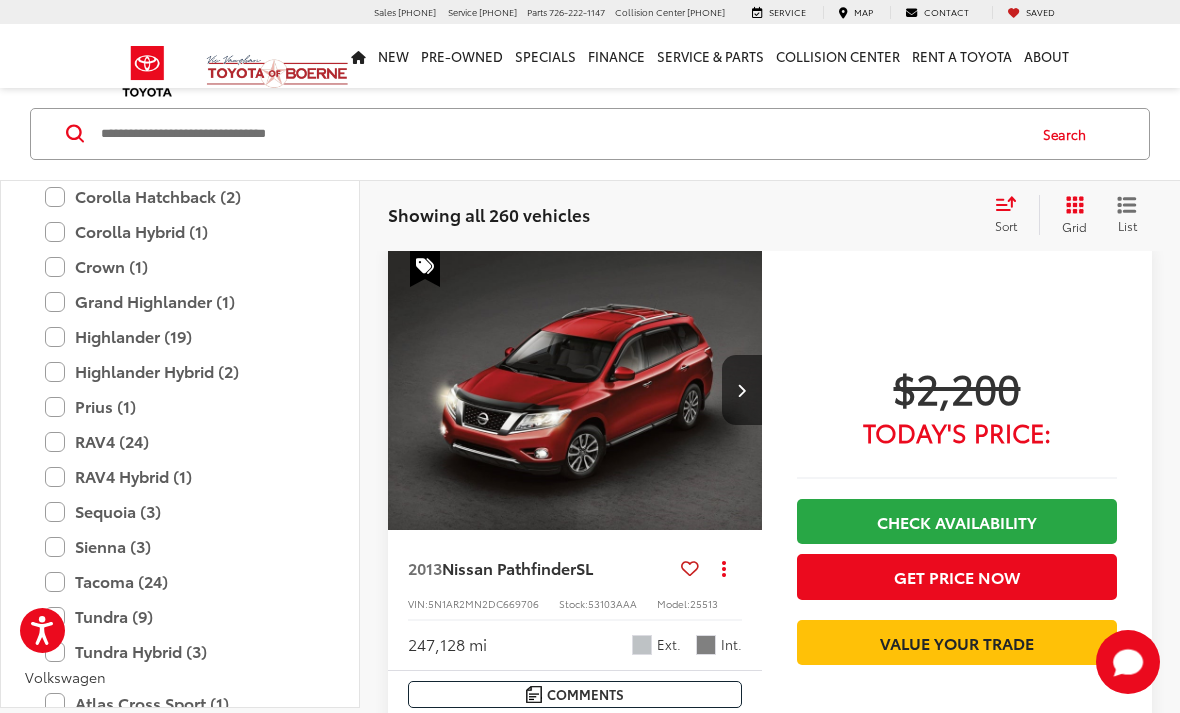 scroll, scrollTop: 0, scrollLeft: 0, axis: both 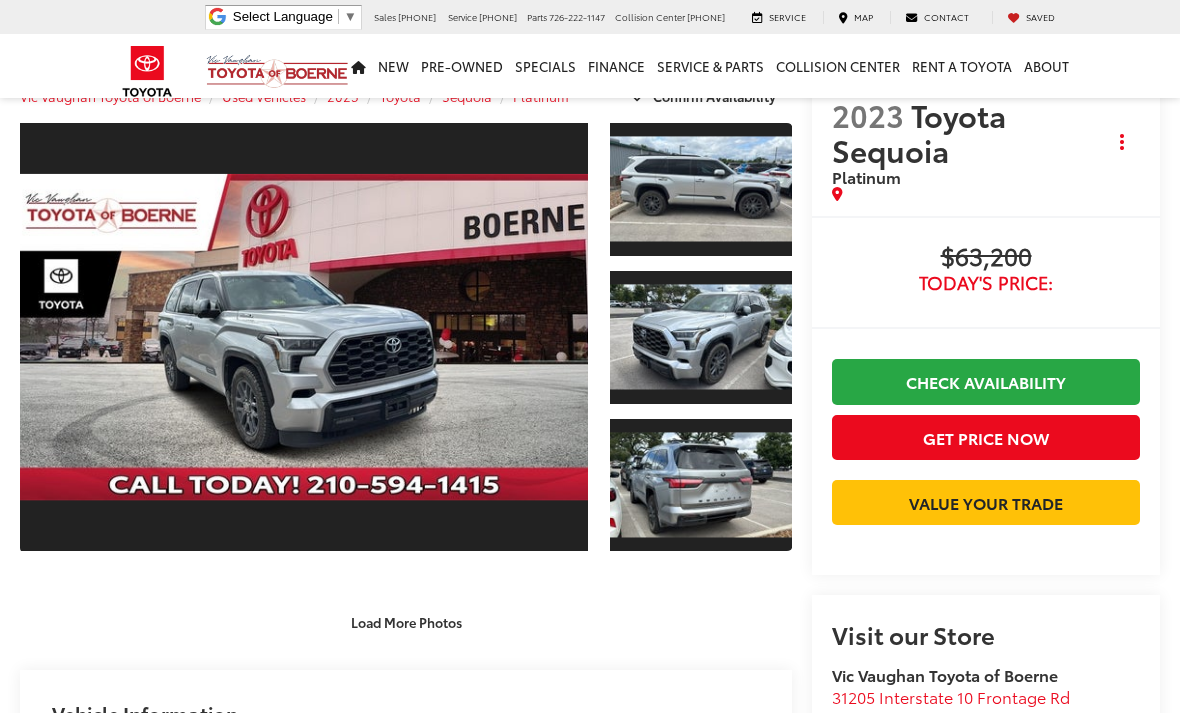 click on "Load More Photos" at bounding box center (406, 621) 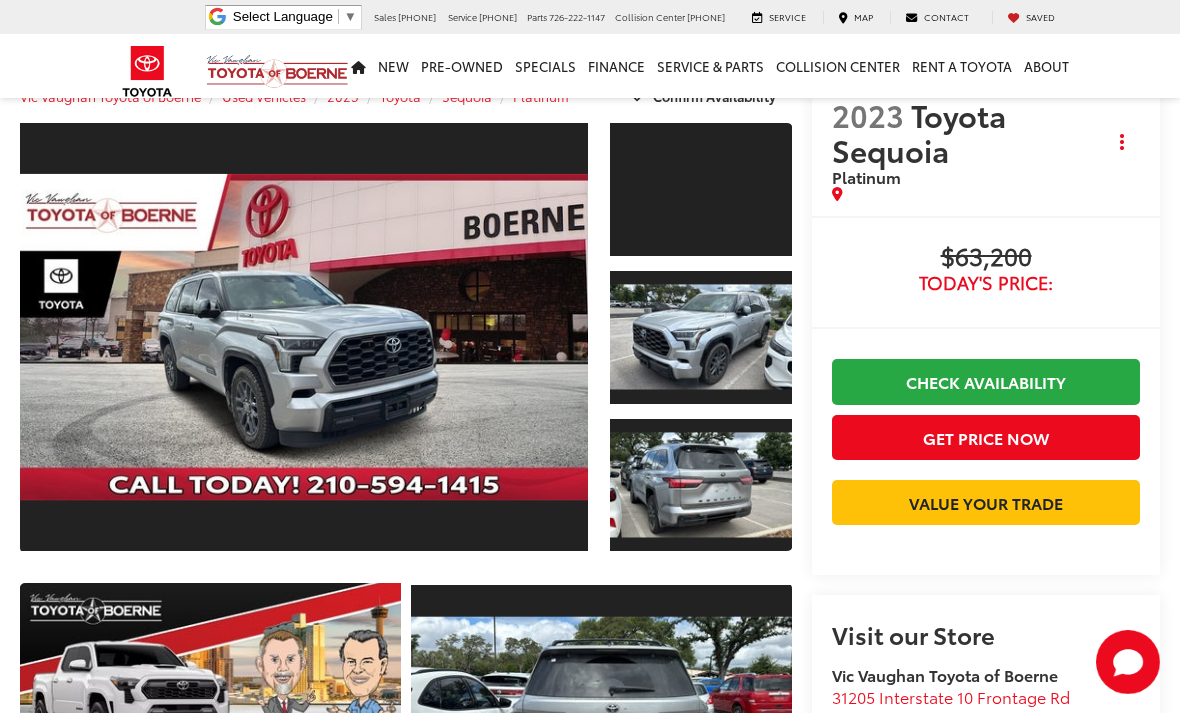 scroll, scrollTop: 59, scrollLeft: 0, axis: vertical 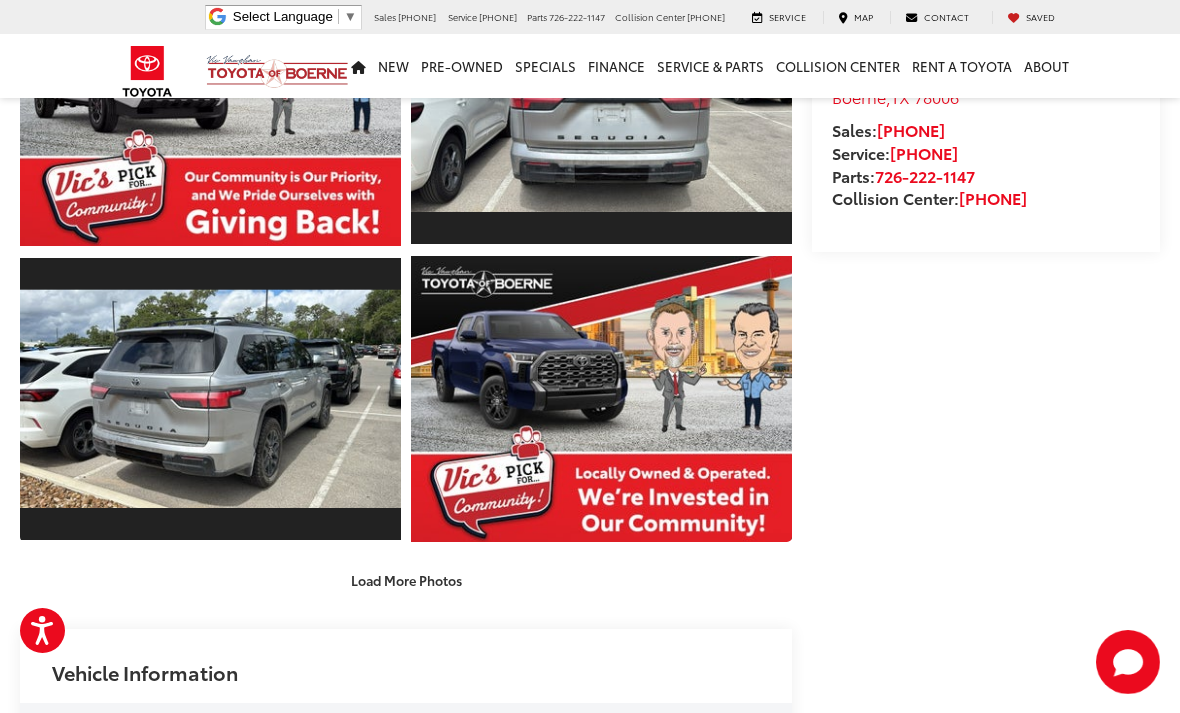 click on "Load More Photos" at bounding box center (406, 580) 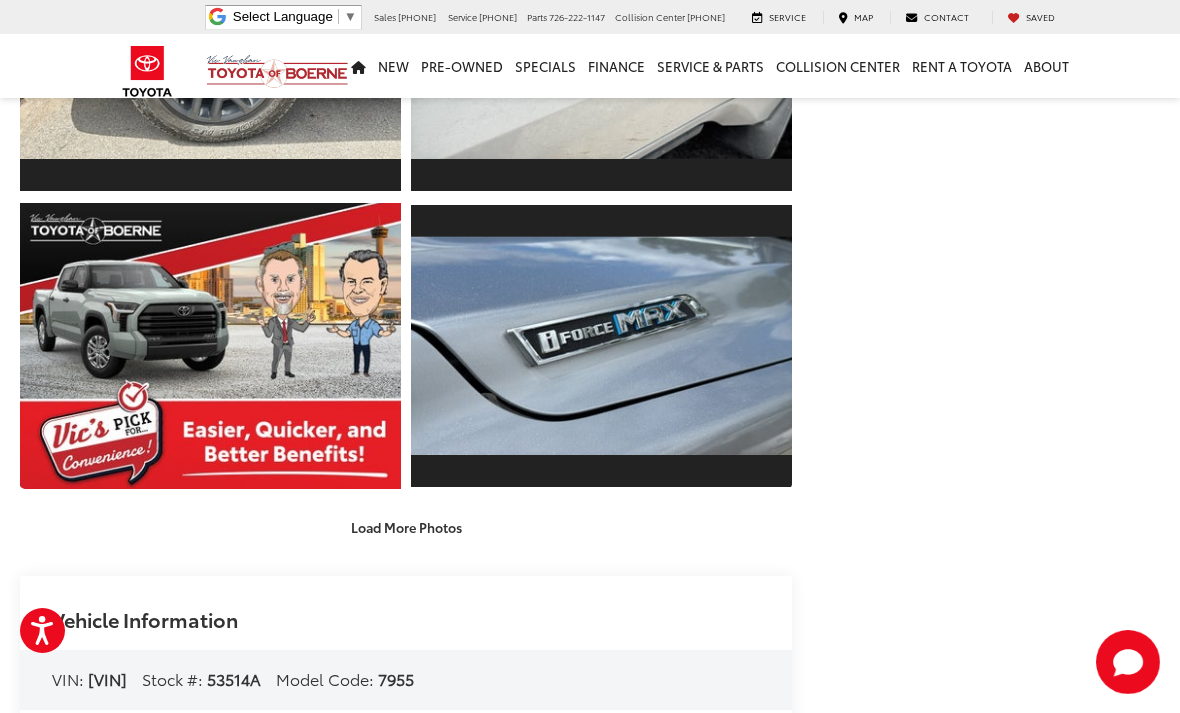 scroll, scrollTop: 1333, scrollLeft: 0, axis: vertical 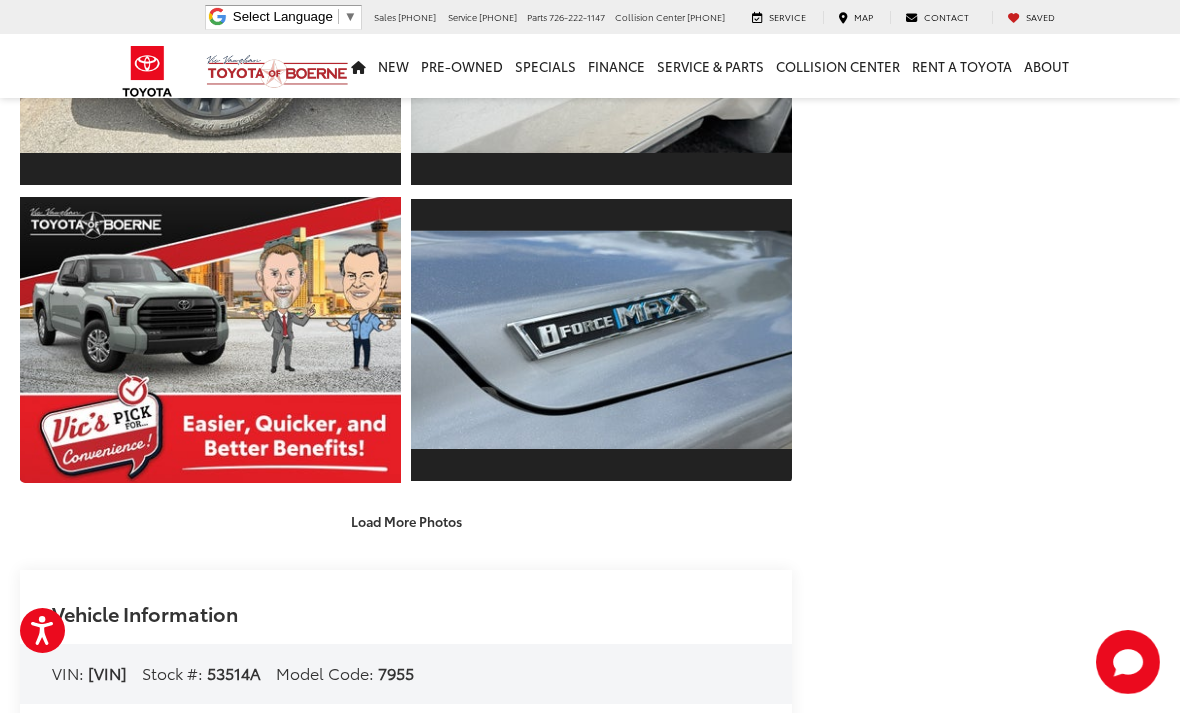 click on "Load More Photos" at bounding box center (406, 521) 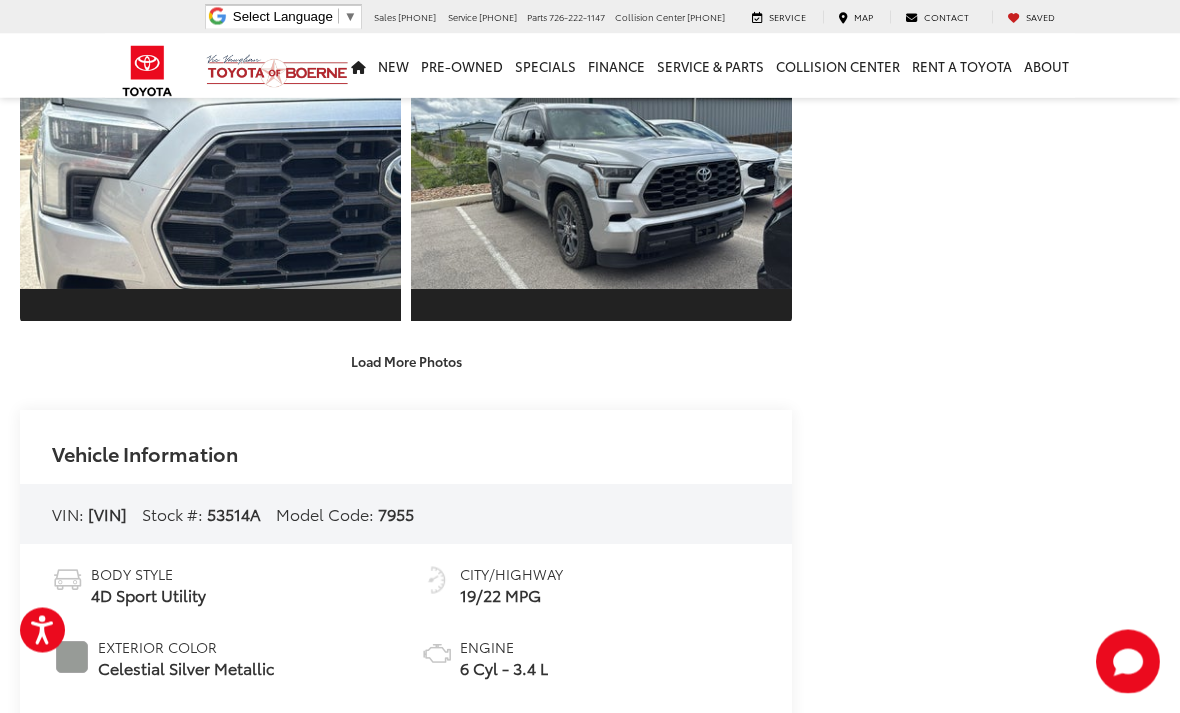 scroll, scrollTop: 2107, scrollLeft: 0, axis: vertical 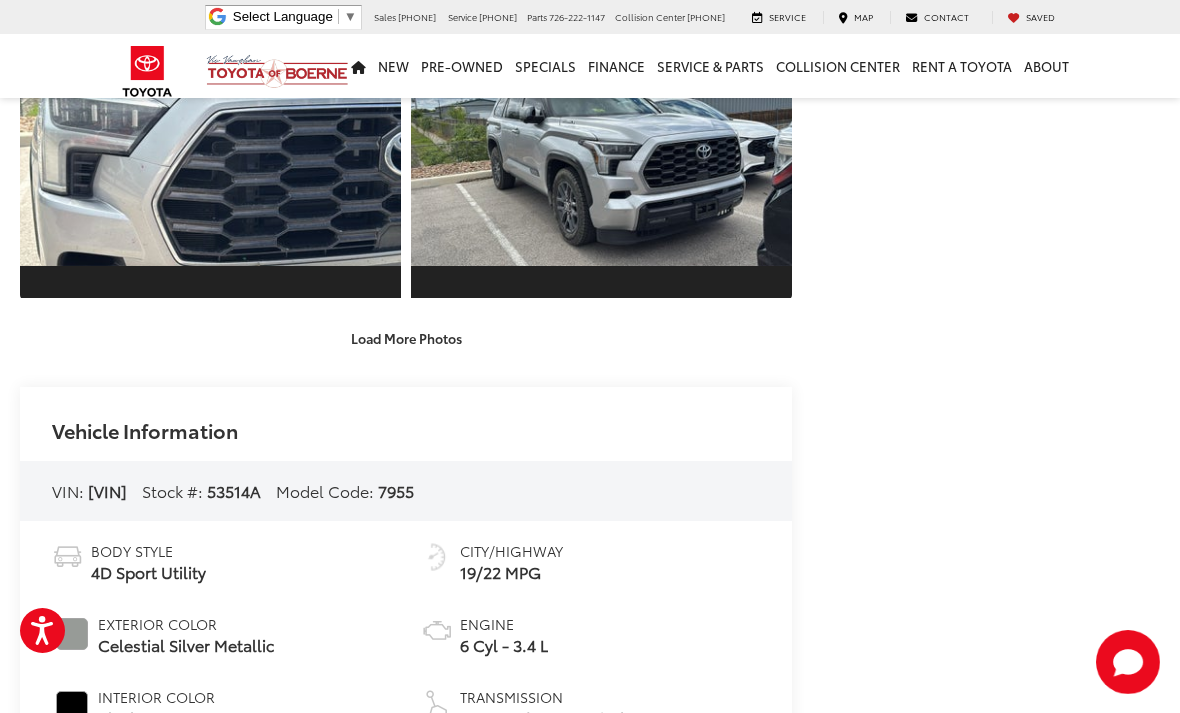 click on "Load More Photos" at bounding box center (406, 338) 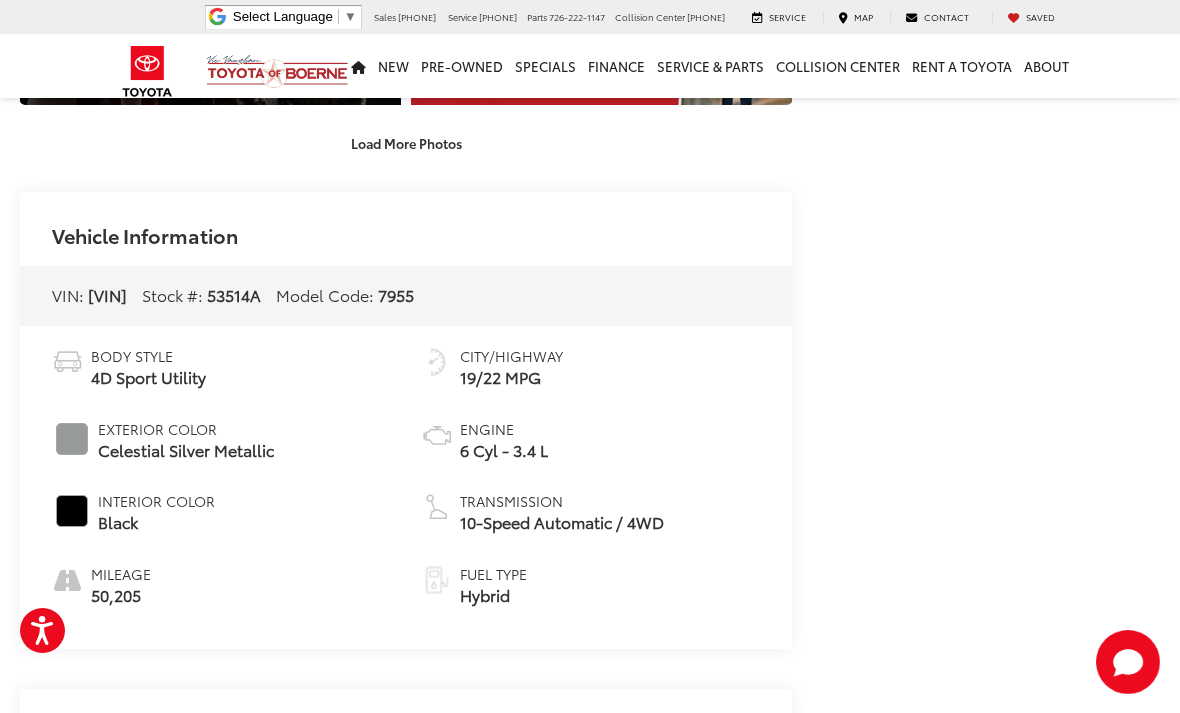 scroll, scrollTop: 2890, scrollLeft: 0, axis: vertical 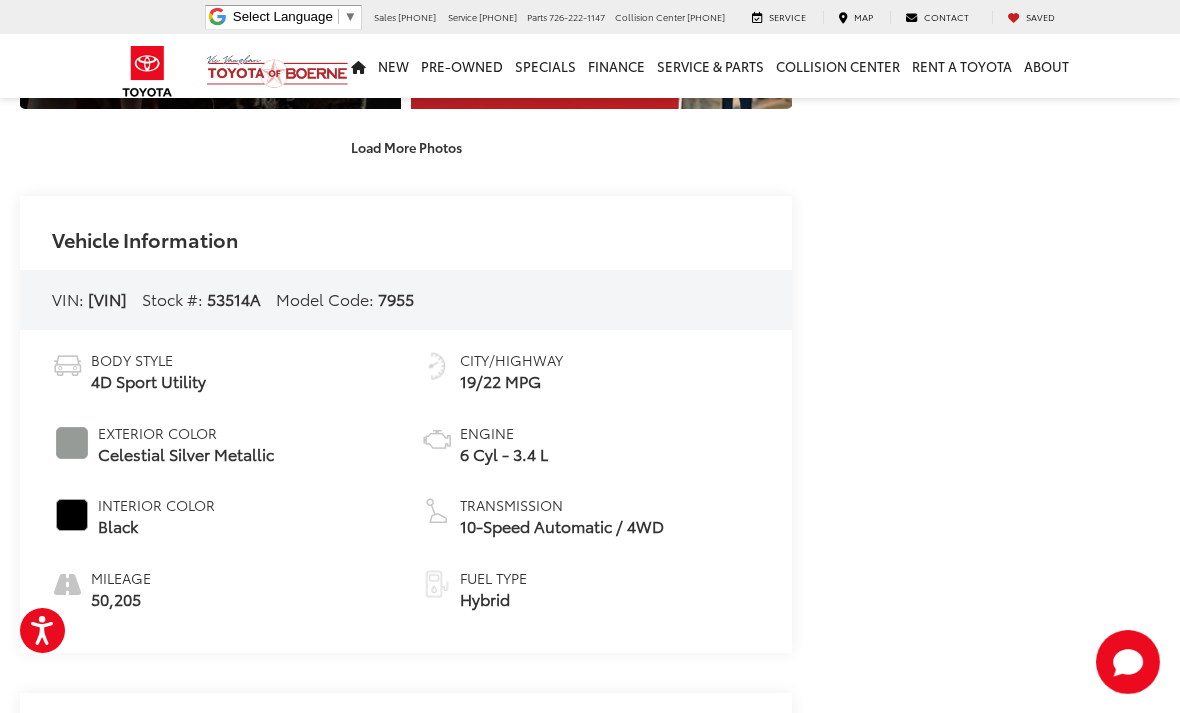 click on "Load More Photos" at bounding box center [406, 147] 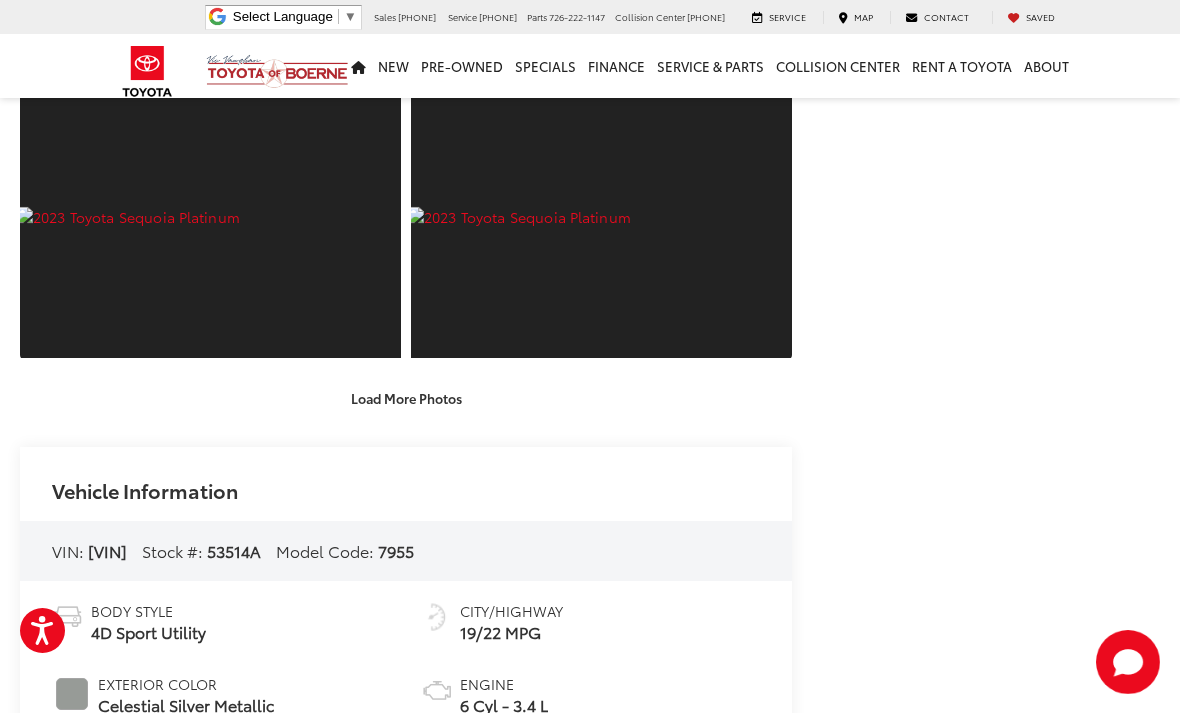 click on "Load More Photos" at bounding box center (406, 398) 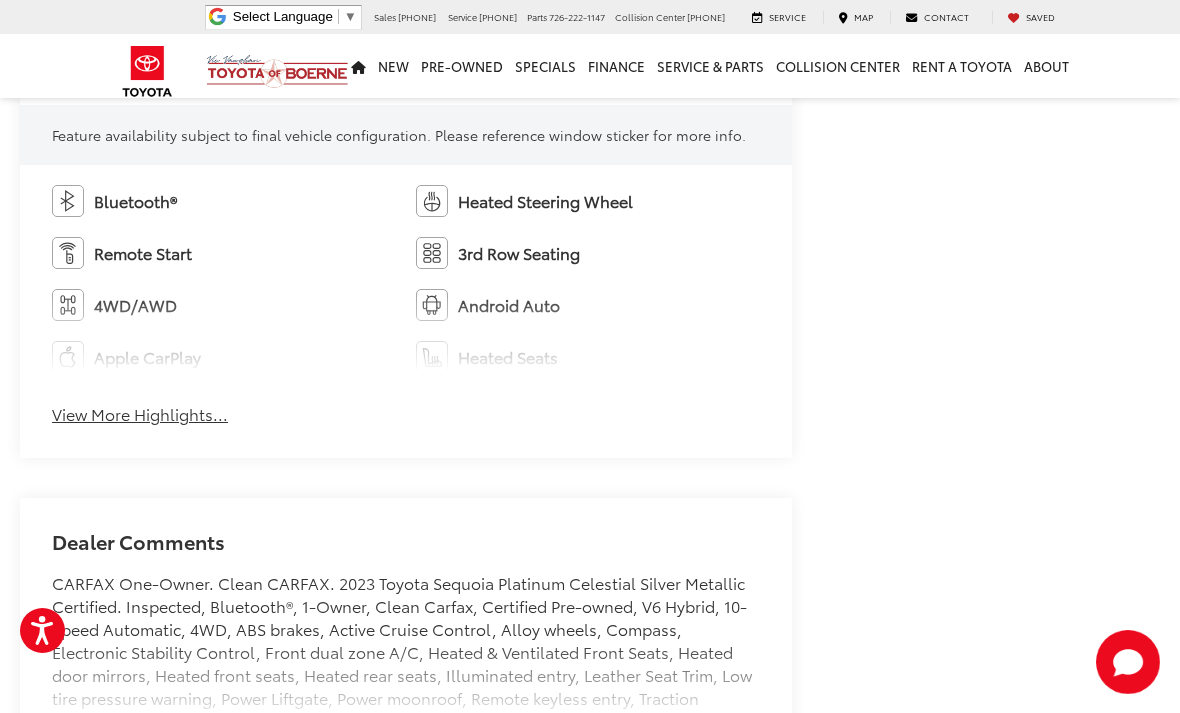 scroll, scrollTop: 4740, scrollLeft: 0, axis: vertical 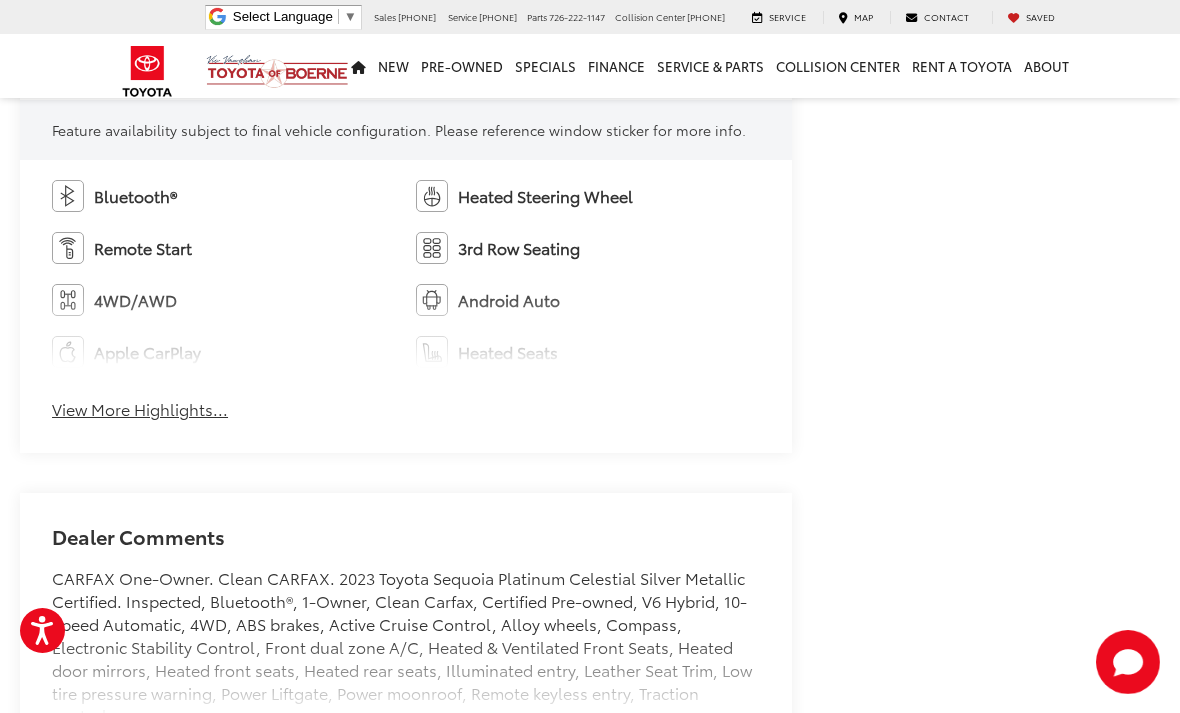 click on "Bluetooth®
Heated Steering Wheel
Remote Start
3rd Row Seating
4WD/AWD
Android Auto
Apple CarPlay
Heated Seats
Keyless Entry
Keyless Ignition System
Power Tailgate/Liftgate
Wi-Fi Hotspot
Automatic High Beams
Emergency Brake Assist
Lane Departure Warning
Lane Keep Assist
Sunroof/Moonroof
Blind Spot Monitor
Navigation System
Rear View Camera
Rain Sensing Wipers
Turbo Charged Engine
Alloy Wheels
Cruise Control
View More Highlights...
Hide Highlights" at bounding box center (406, 306) 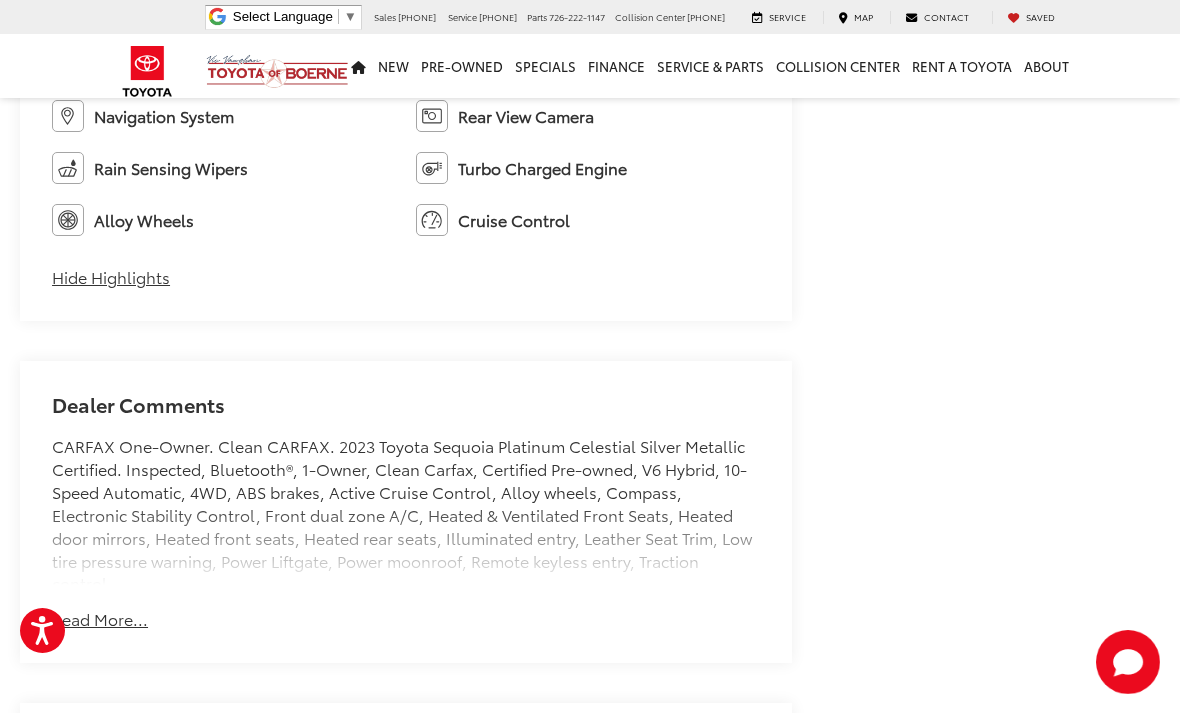 scroll, scrollTop: 5291, scrollLeft: 0, axis: vertical 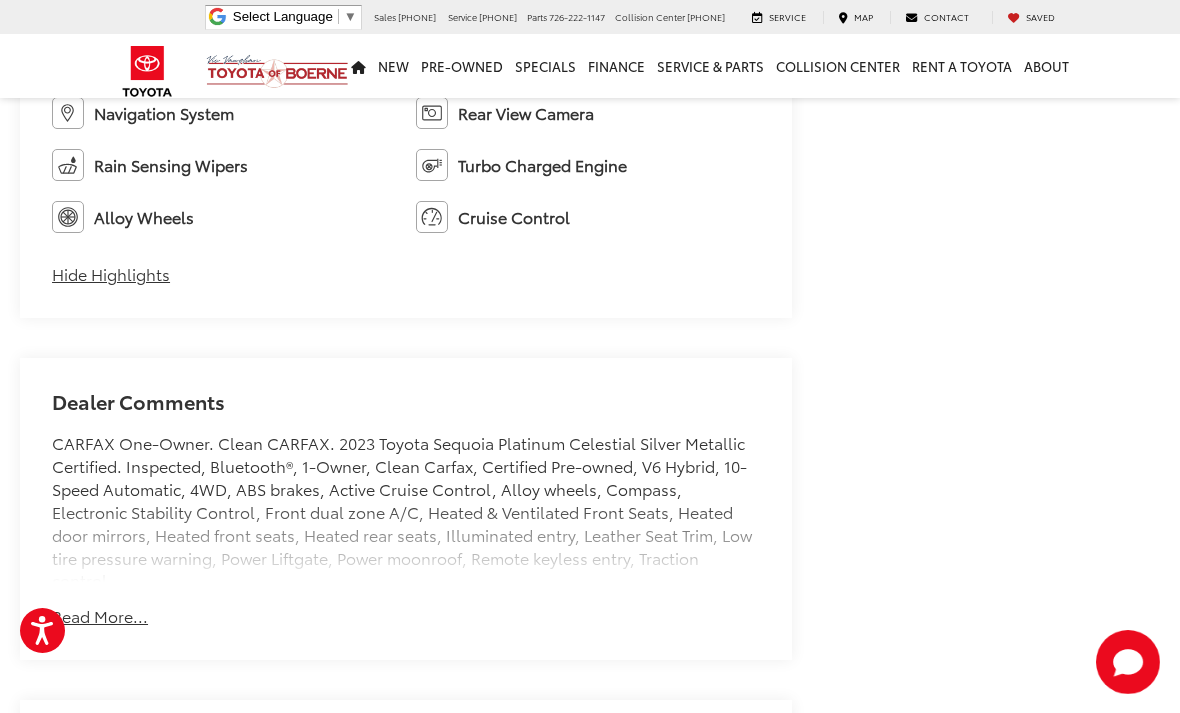 click on "Read More..." at bounding box center [100, 616] 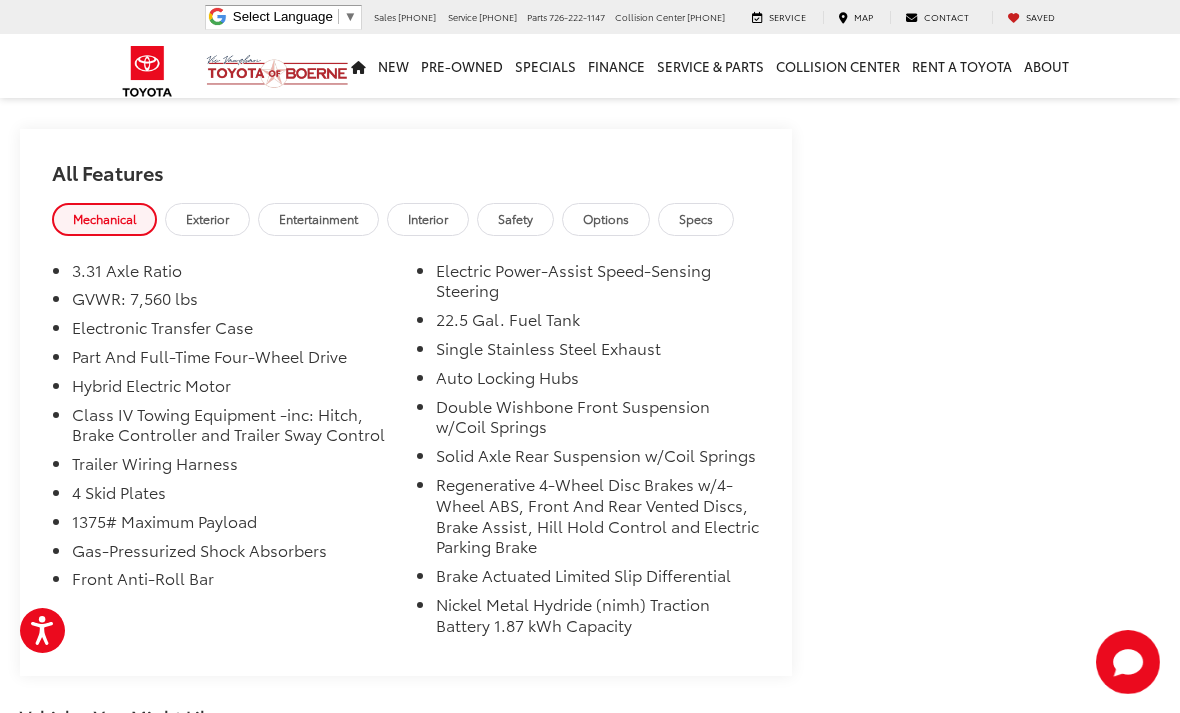 scroll, scrollTop: 6484, scrollLeft: 0, axis: vertical 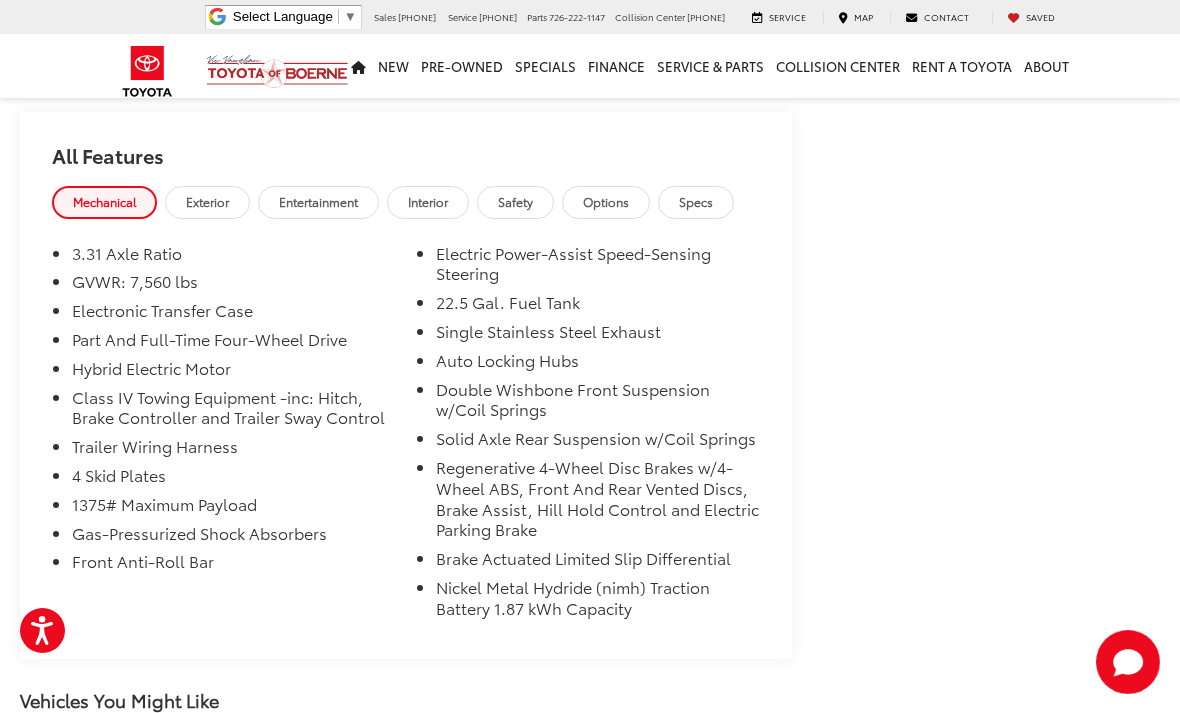 click on "Interior" at bounding box center (428, 201) 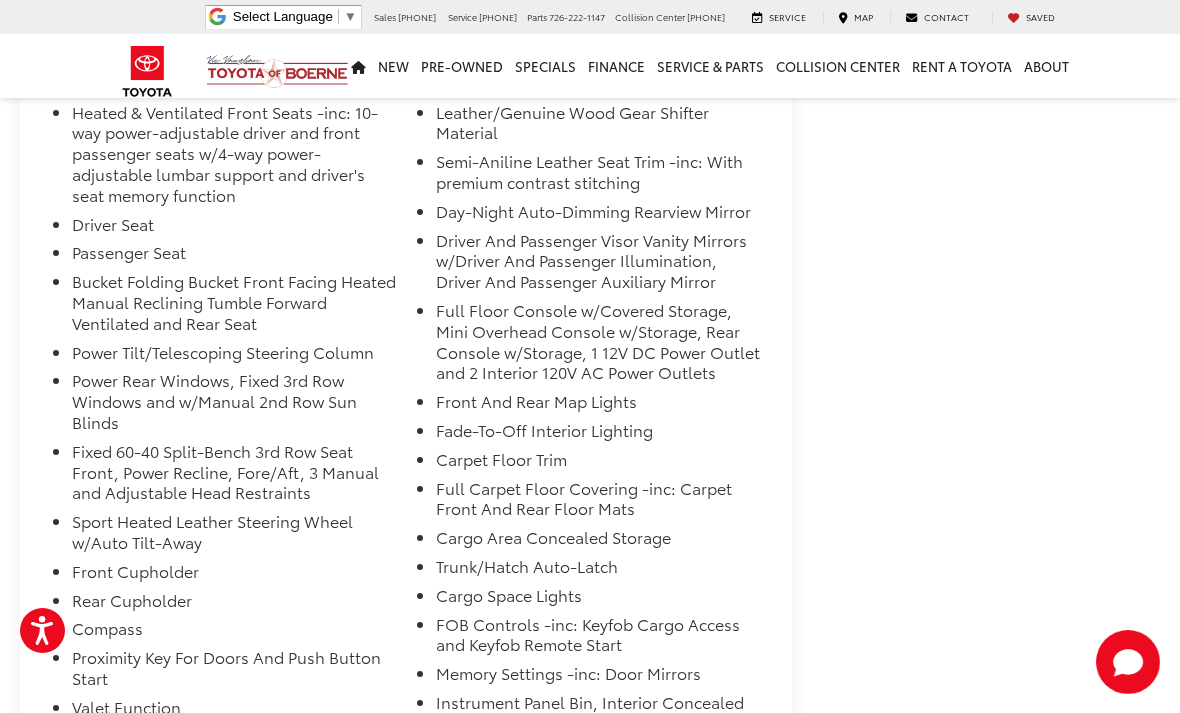 scroll, scrollTop: 6623, scrollLeft: 0, axis: vertical 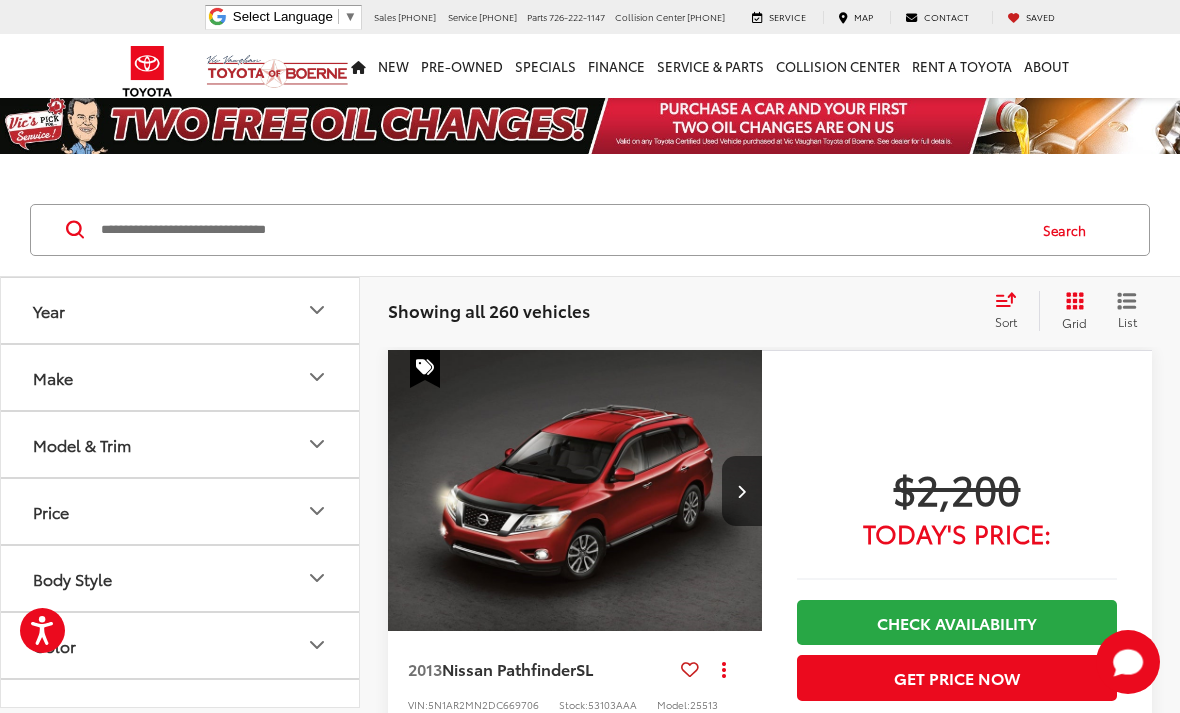 click on "Make" at bounding box center (53, 377) 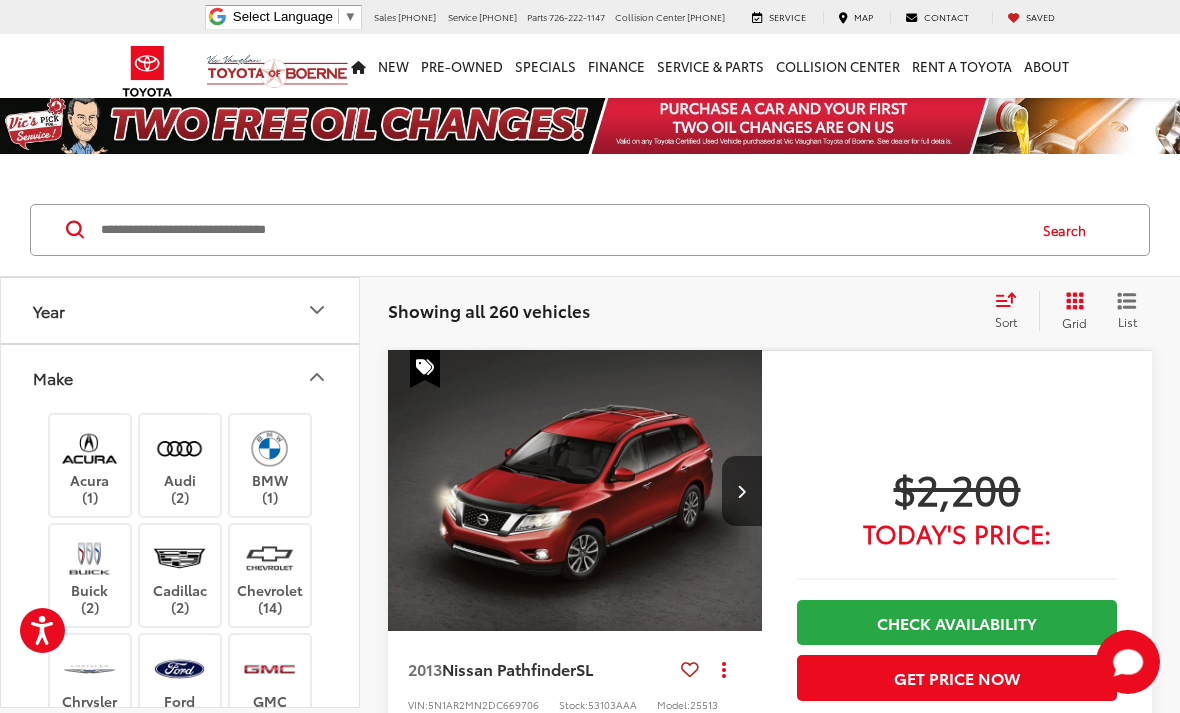 click on "Make" at bounding box center (53, 377) 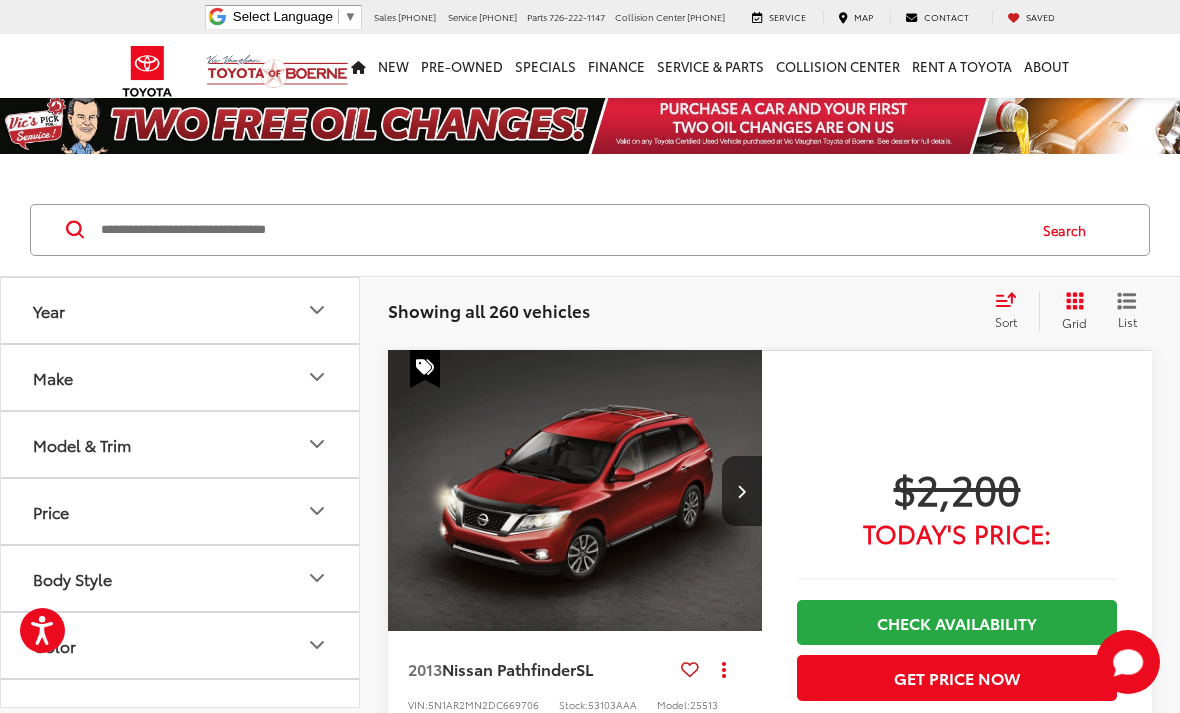 click on "Model & Trim" at bounding box center (82, 444) 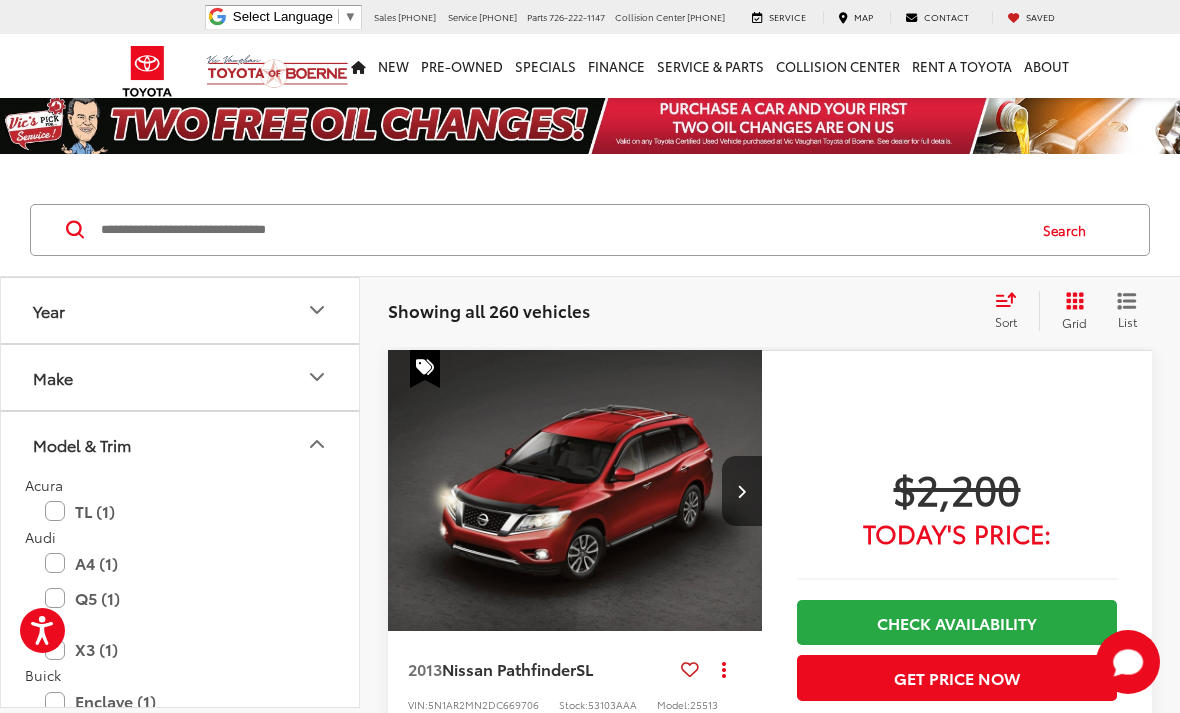 scroll, scrollTop: 0, scrollLeft: 0, axis: both 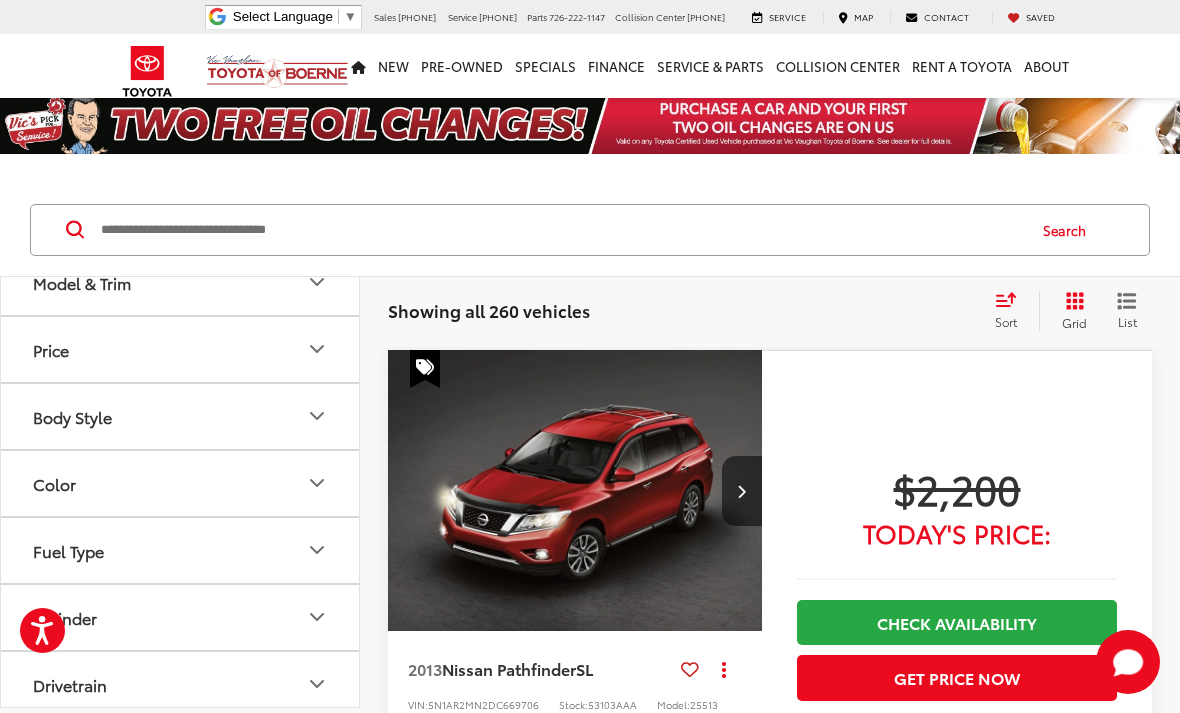 click on "Body Style" at bounding box center [72, 416] 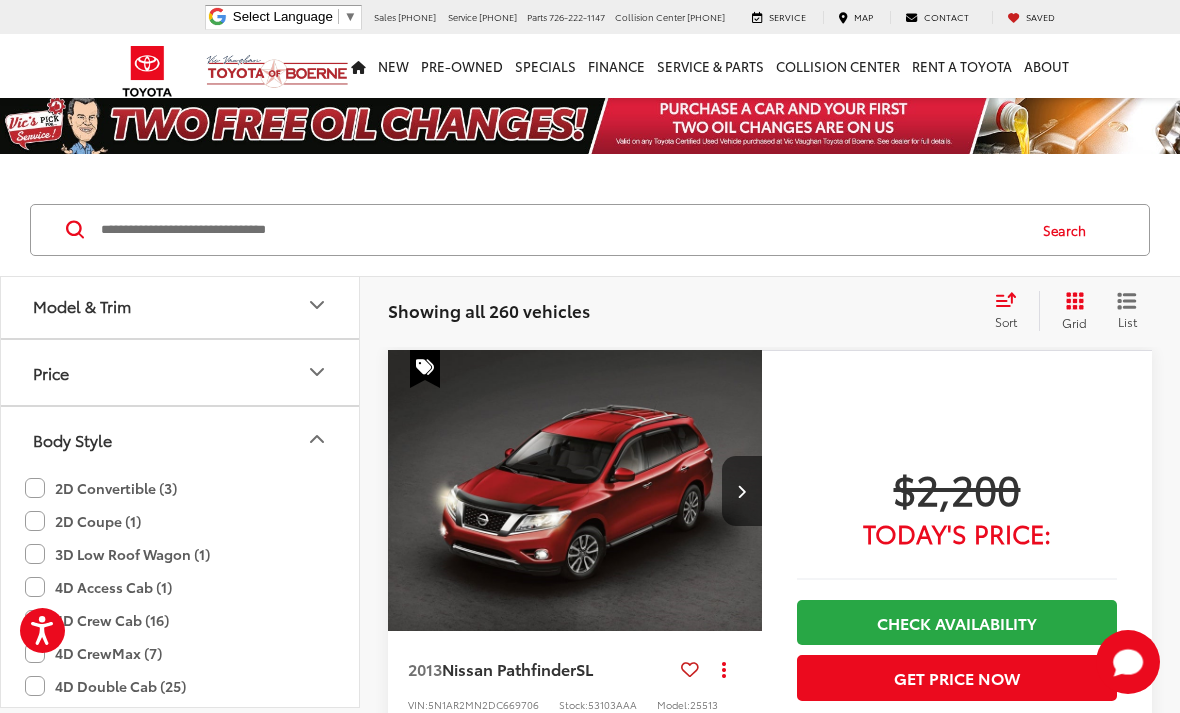 click on "Body Style" at bounding box center (72, 439) 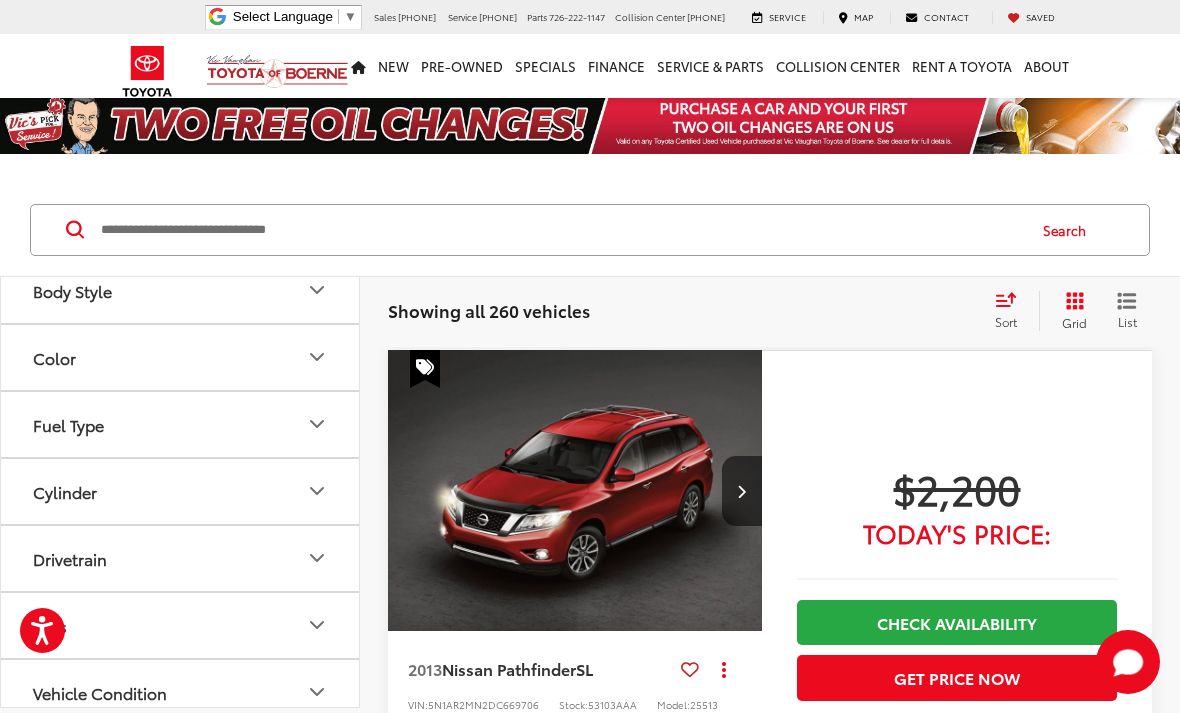 scroll, scrollTop: 310, scrollLeft: 0, axis: vertical 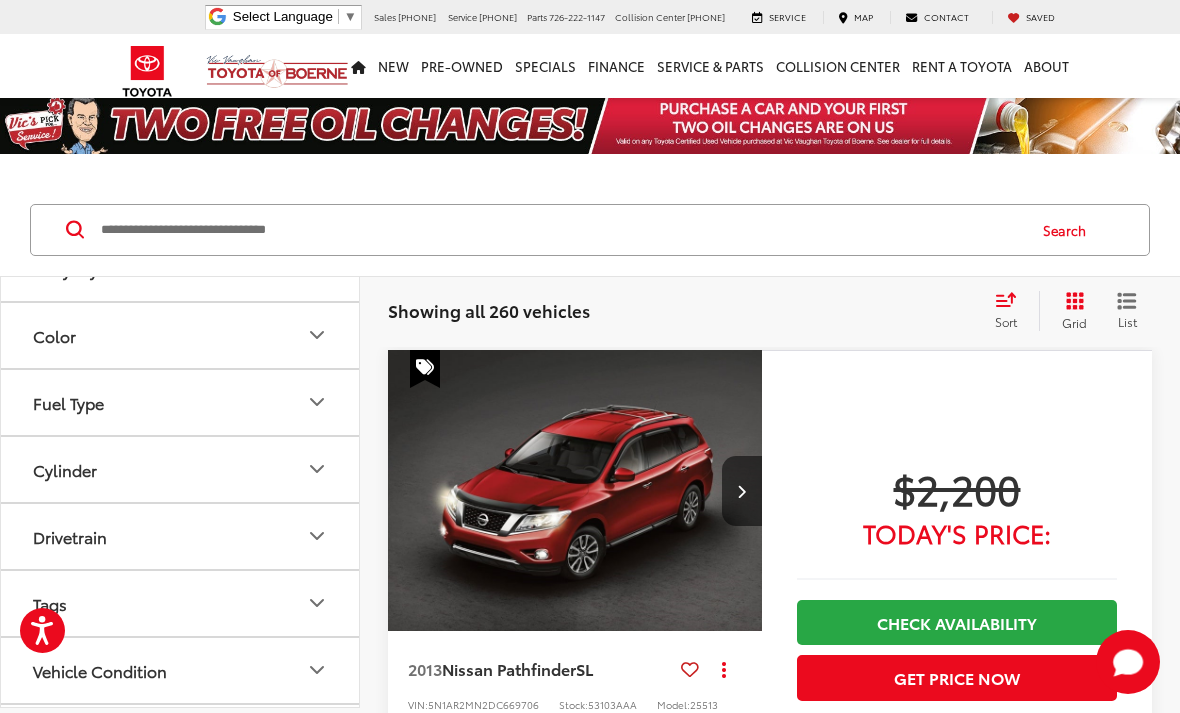 click on "Fuel Type" at bounding box center (68, 402) 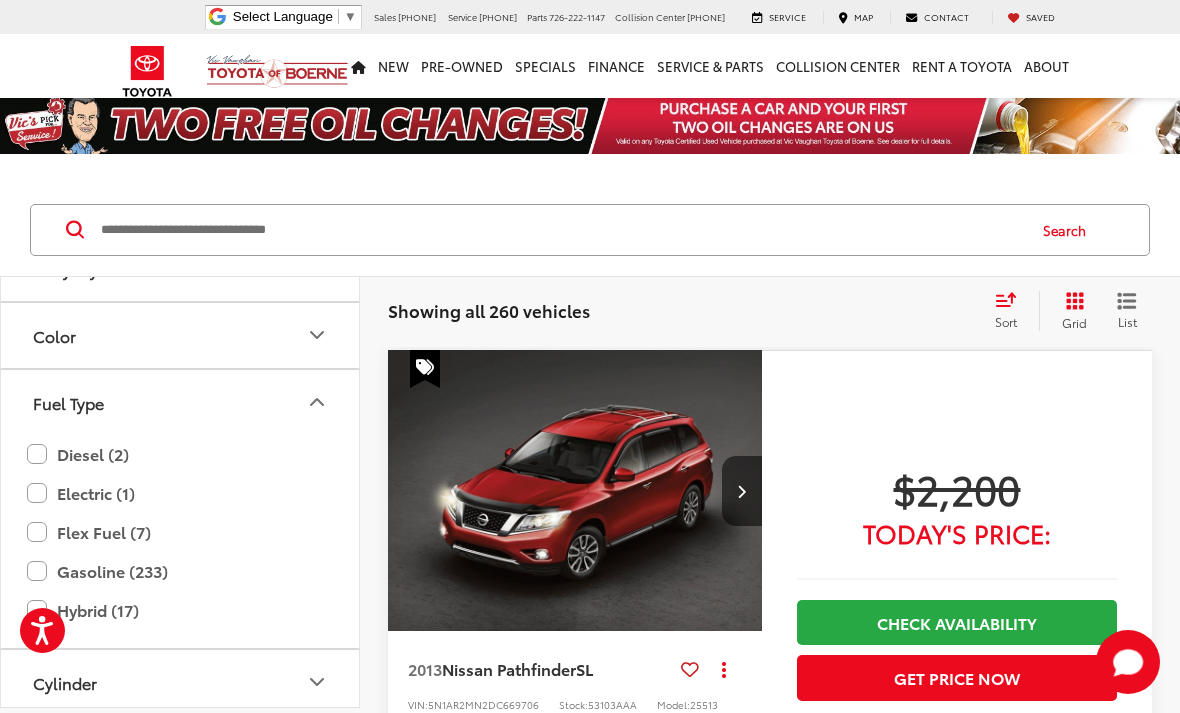 scroll, scrollTop: 363, scrollLeft: 0, axis: vertical 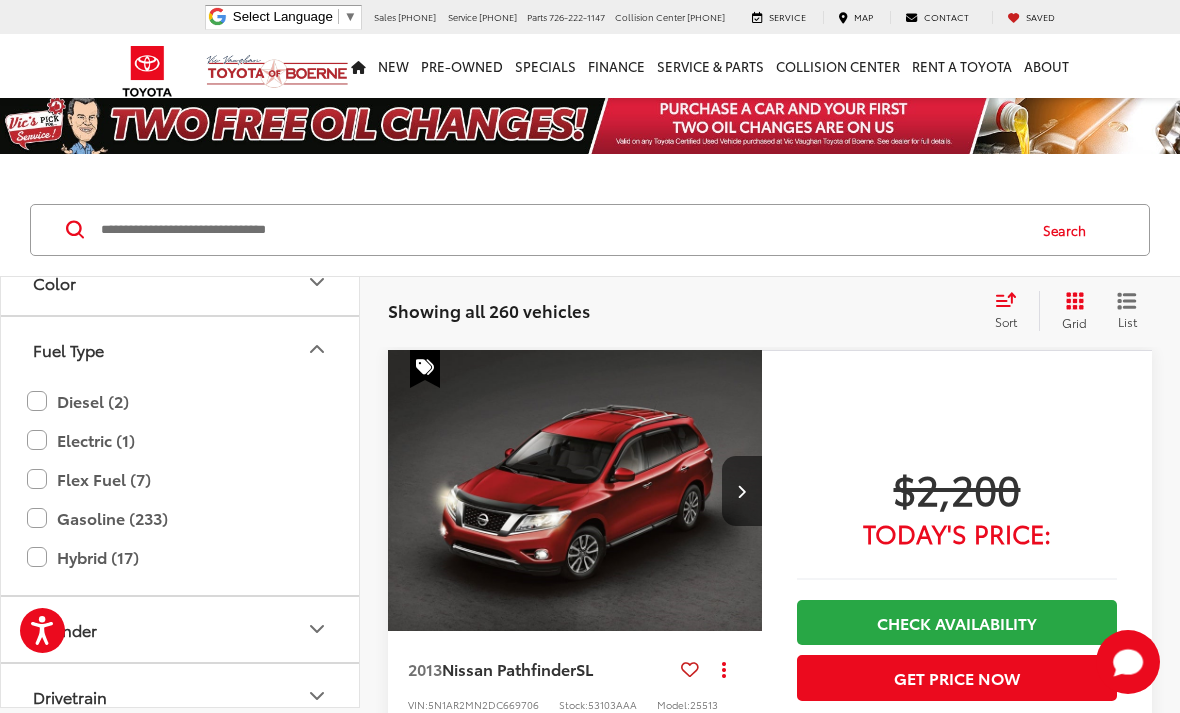 click on "Diesel (2)" at bounding box center (180, 401) 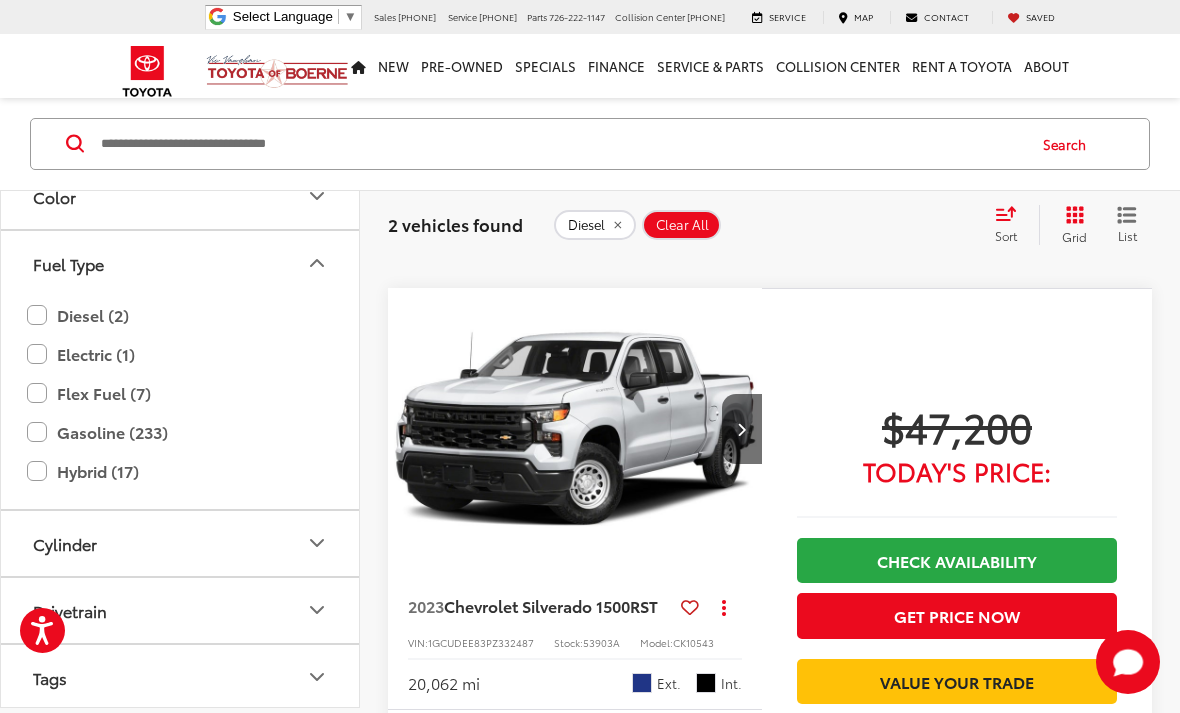 scroll, scrollTop: 727, scrollLeft: 0, axis: vertical 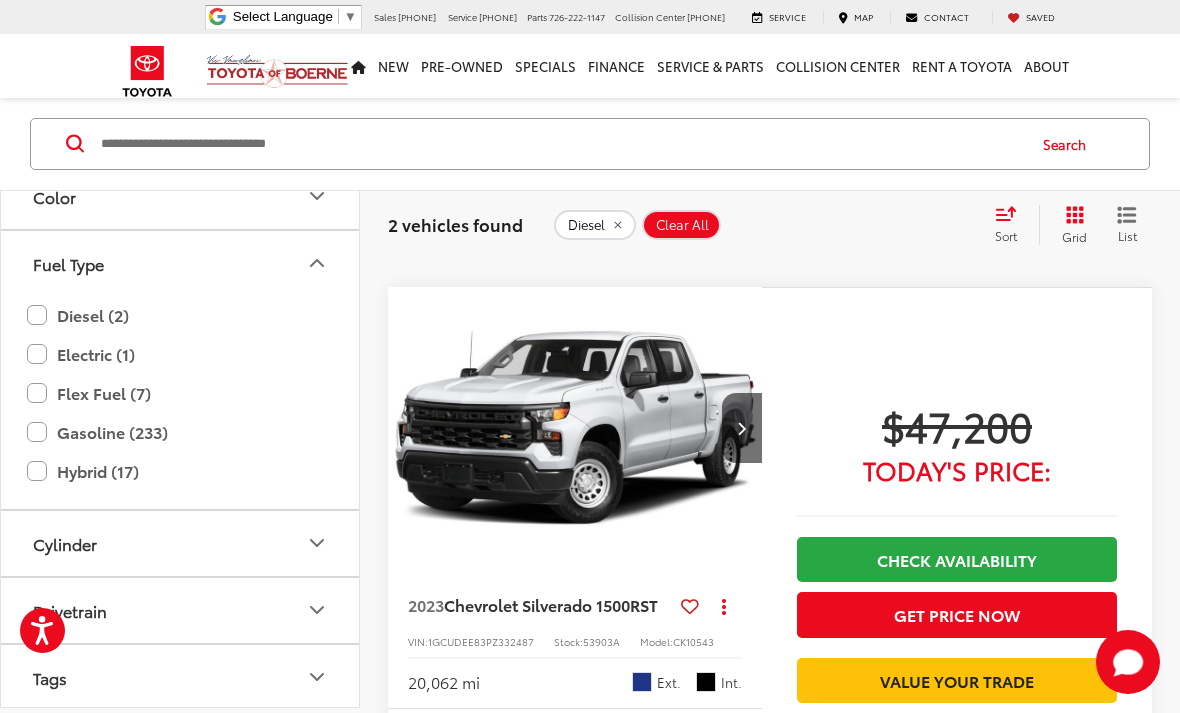 click on "Diesel (2)" at bounding box center [180, 315] 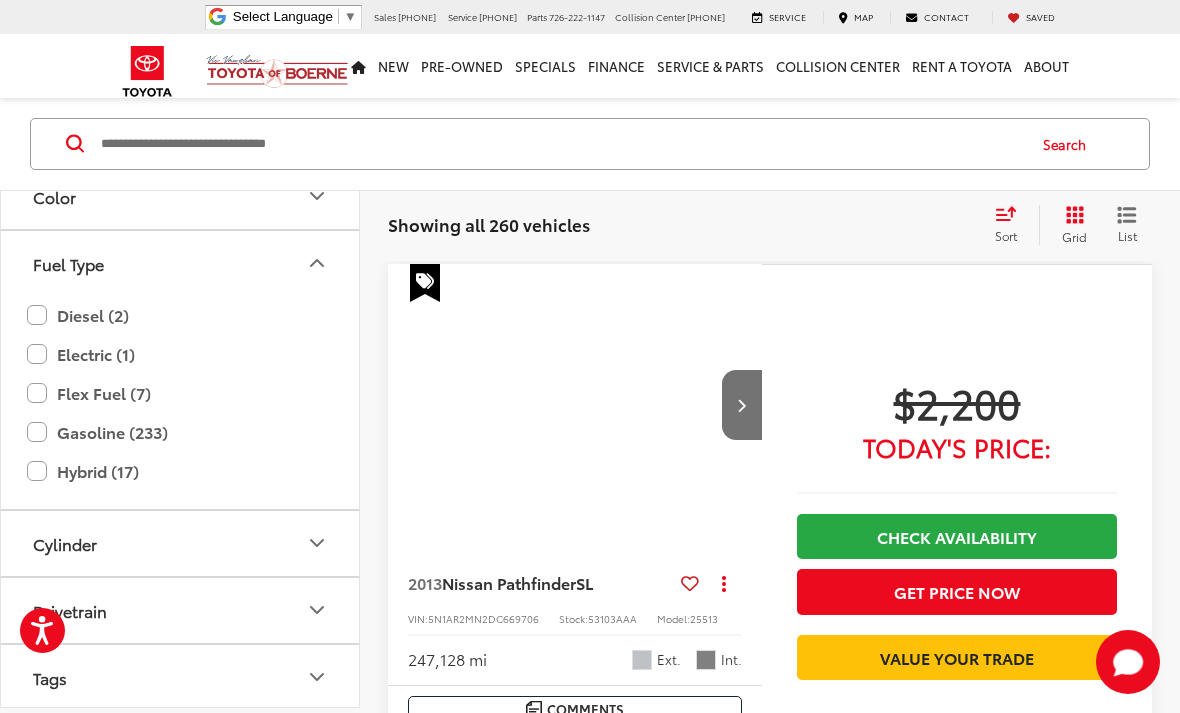 scroll, scrollTop: 0, scrollLeft: 0, axis: both 